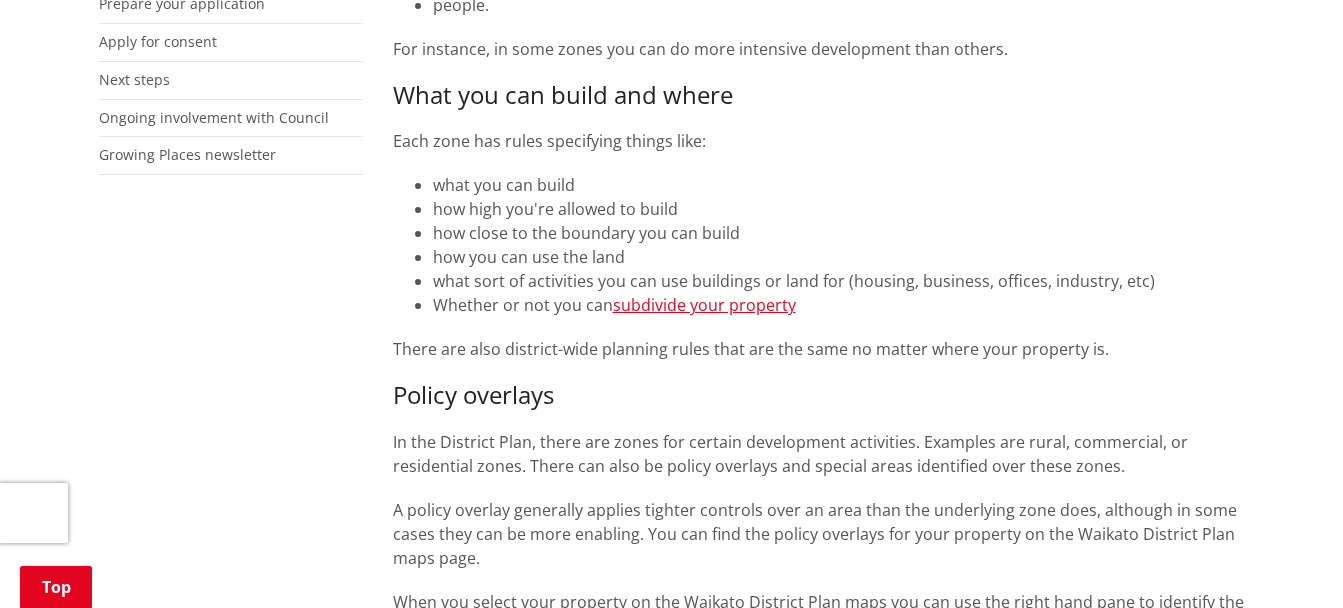 scroll, scrollTop: 1000, scrollLeft: 0, axis: vertical 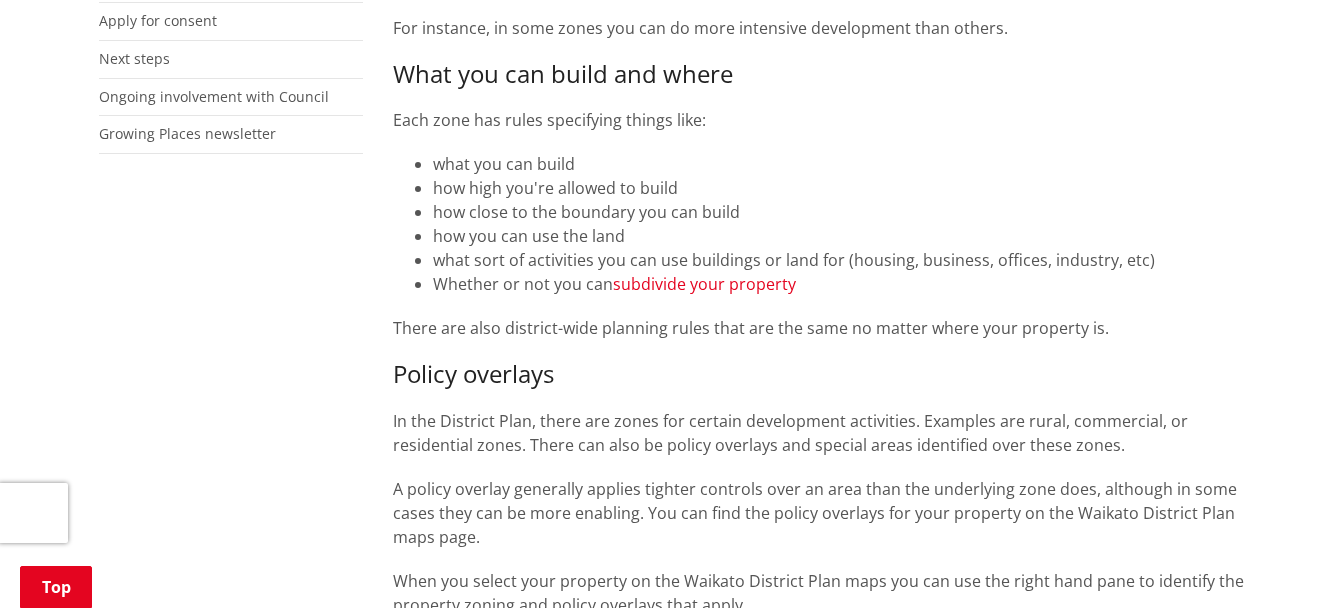 click on "subdivide your property" at bounding box center (704, 284) 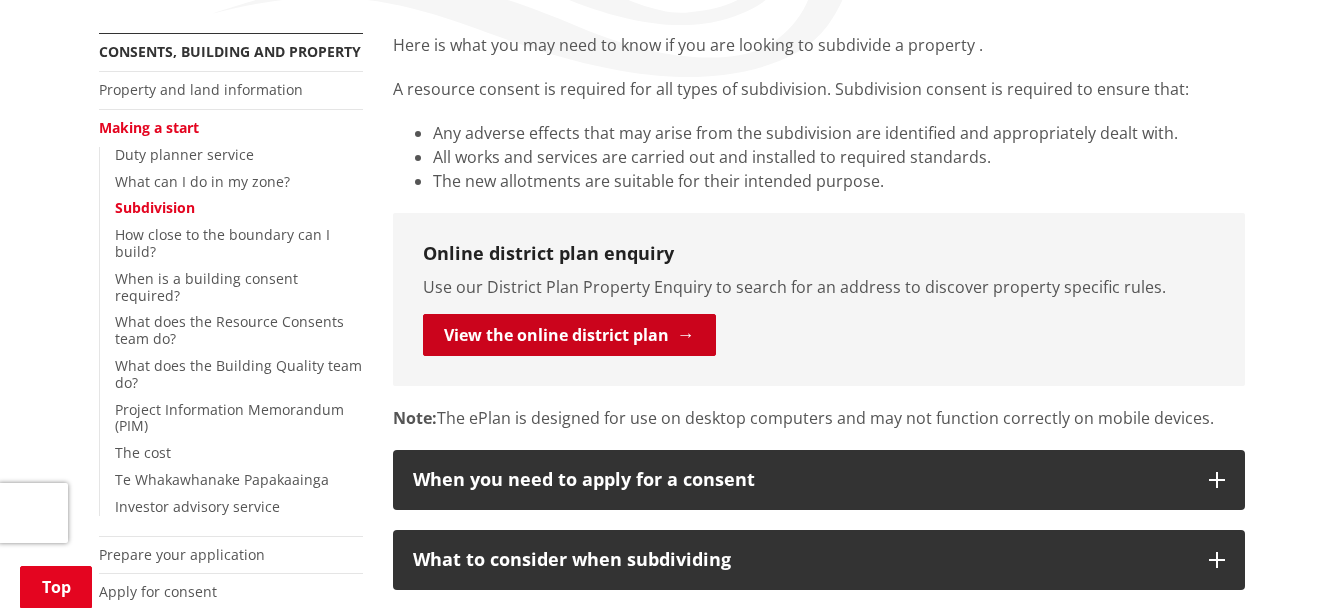 scroll, scrollTop: 500, scrollLeft: 0, axis: vertical 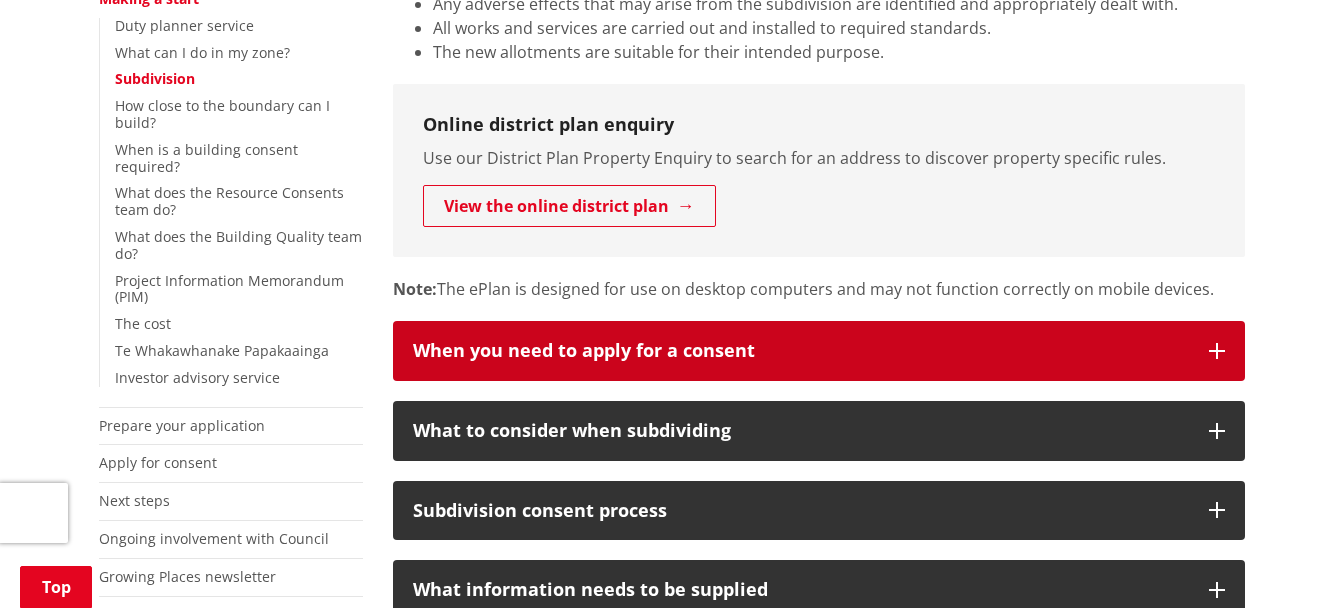 click on "When you need to apply for a consent" at bounding box center [801, 351] 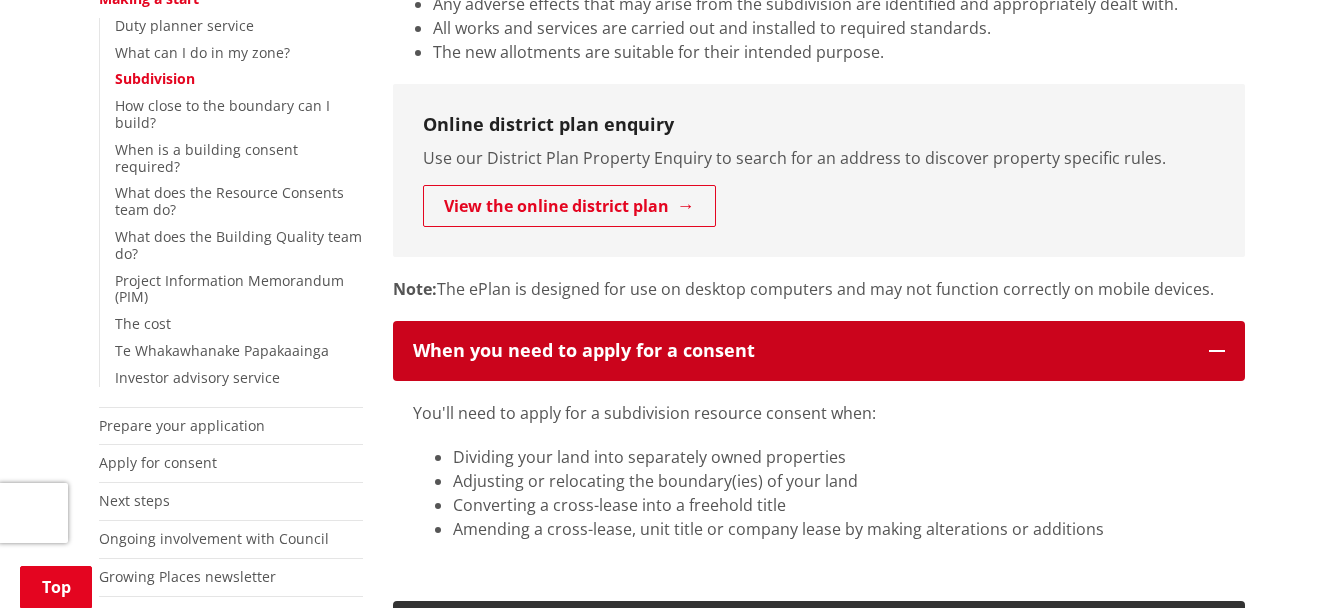 click on "When you need to apply for a consent" at bounding box center (801, 351) 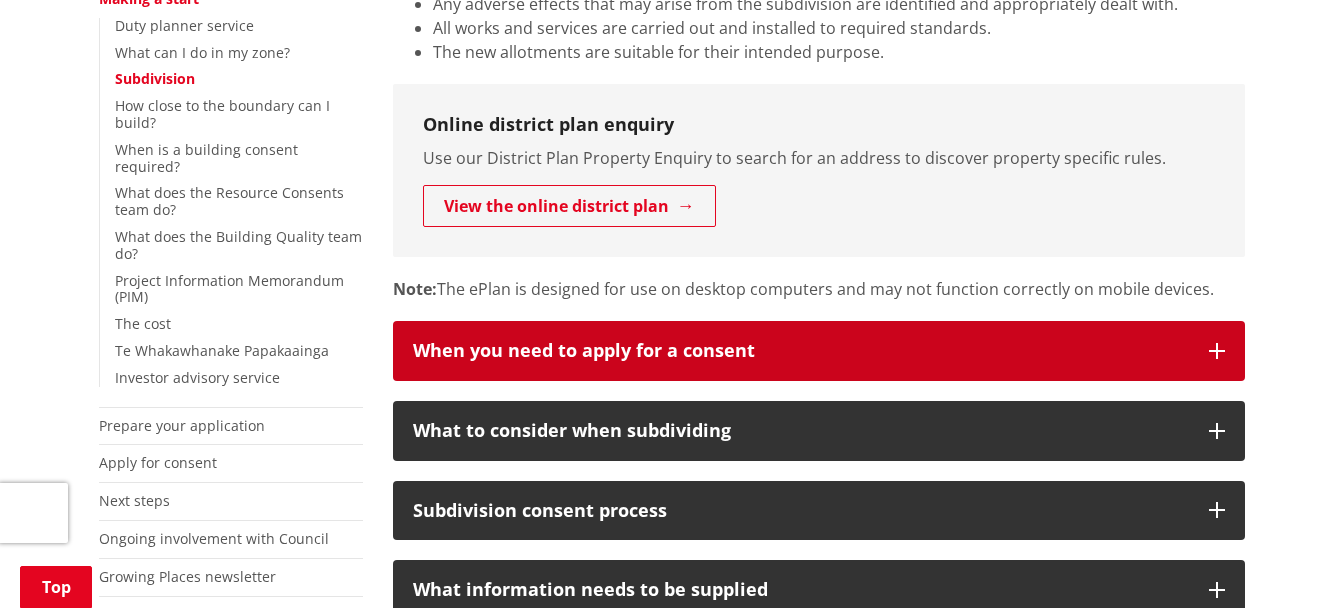 click on "When you need to apply for a consent" at bounding box center (801, 351) 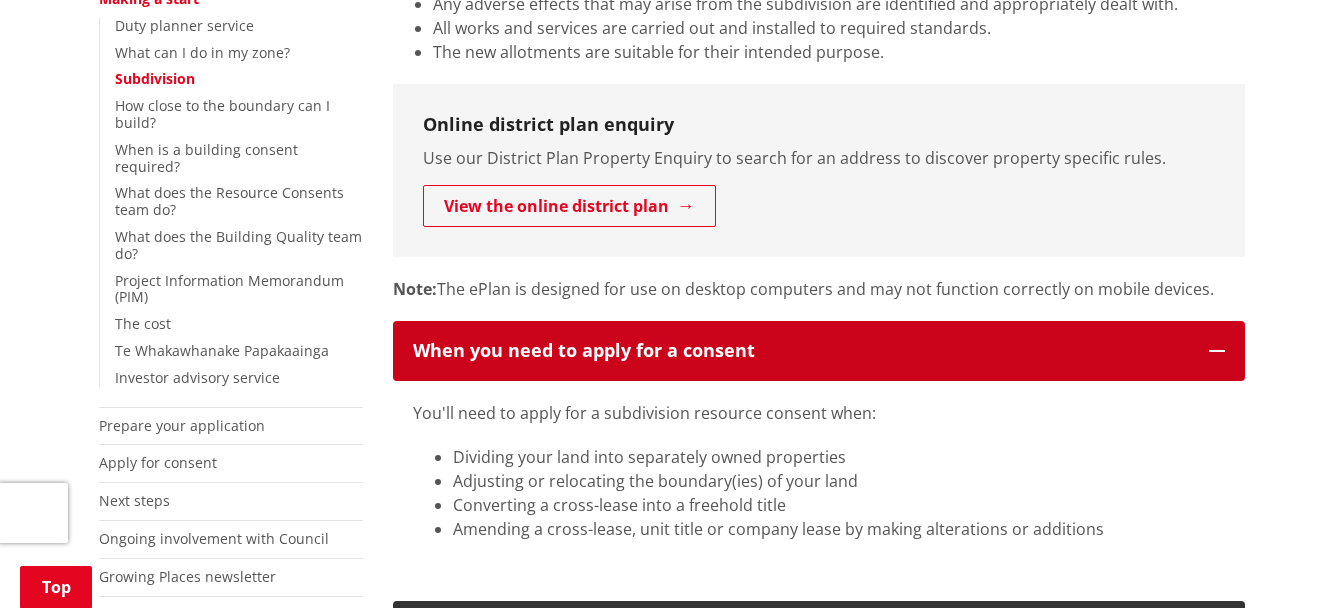 click on "When you need to apply for a consent" at bounding box center [801, 351] 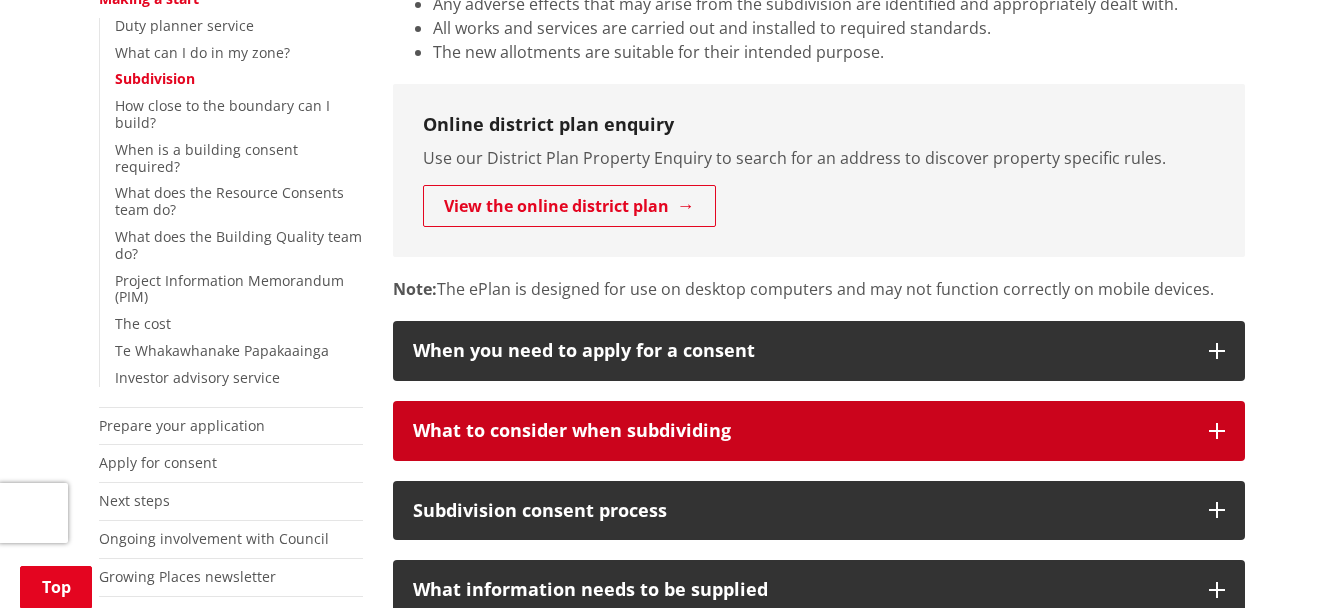 click on "What to consider when subdividing" at bounding box center (819, 431) 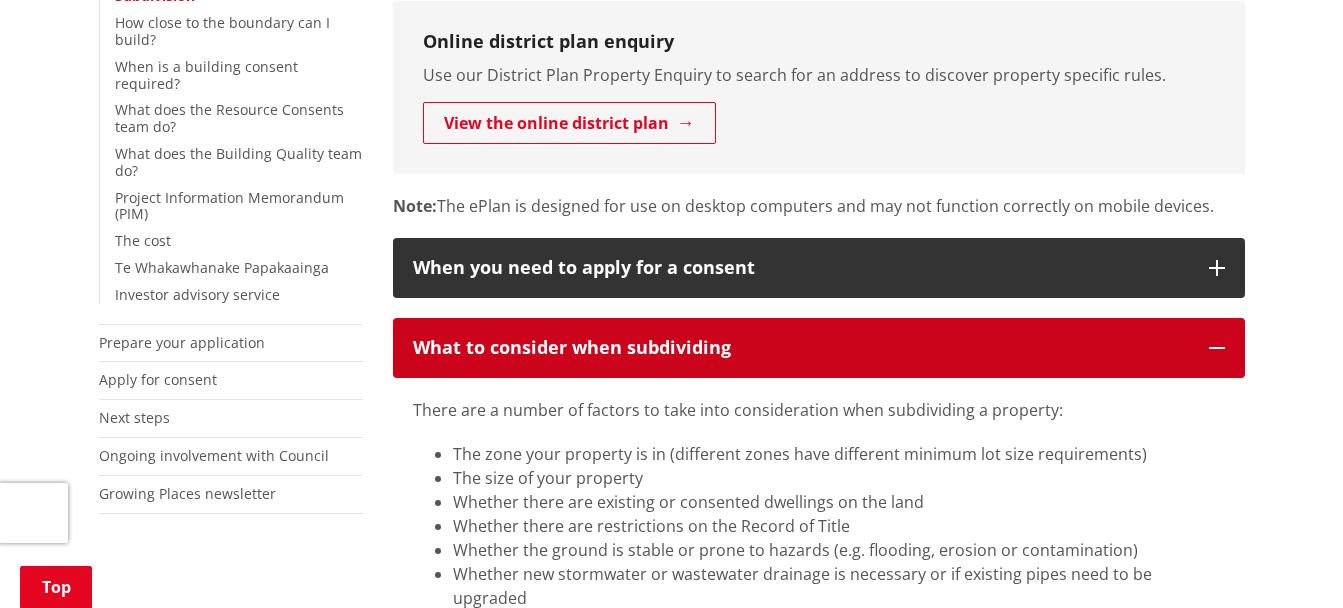 scroll, scrollTop: 700, scrollLeft: 0, axis: vertical 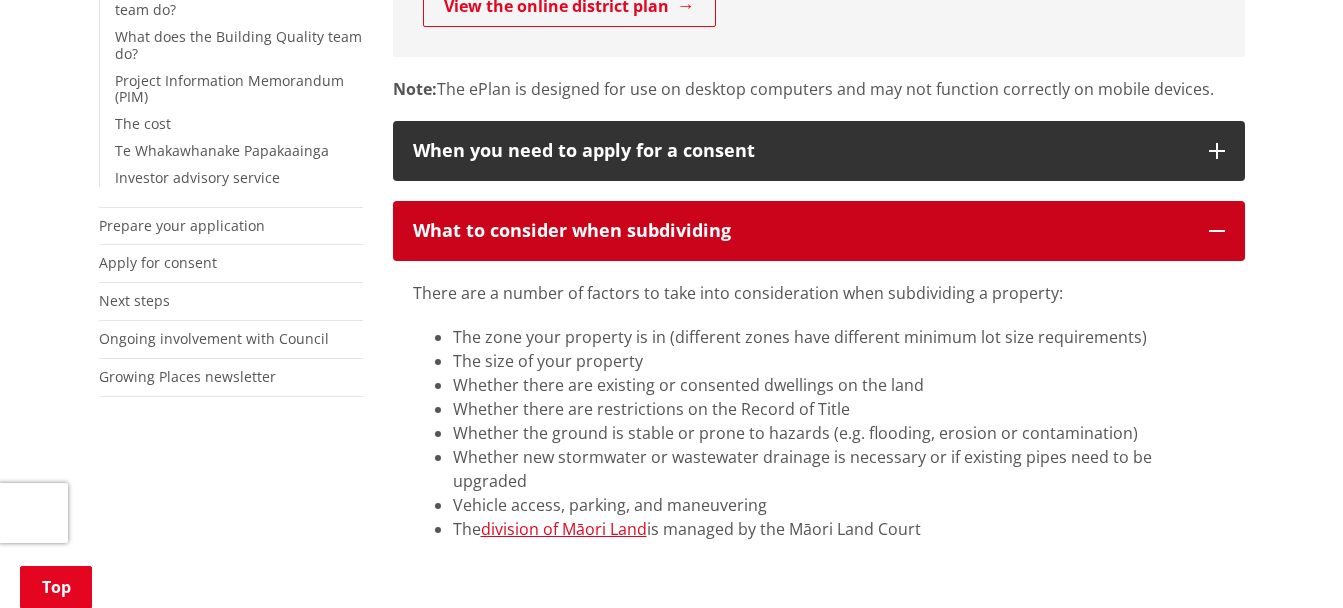 click on "What to consider when subdividing" at bounding box center [801, 231] 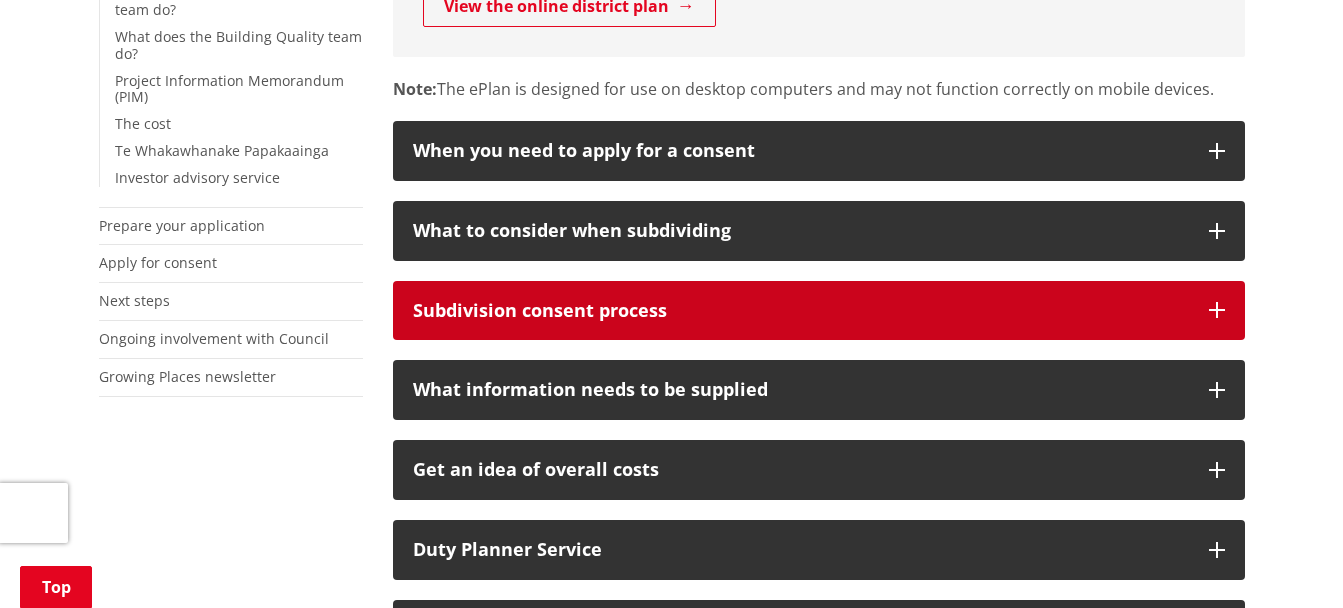 click on "Subdivision consent process" at bounding box center [801, 311] 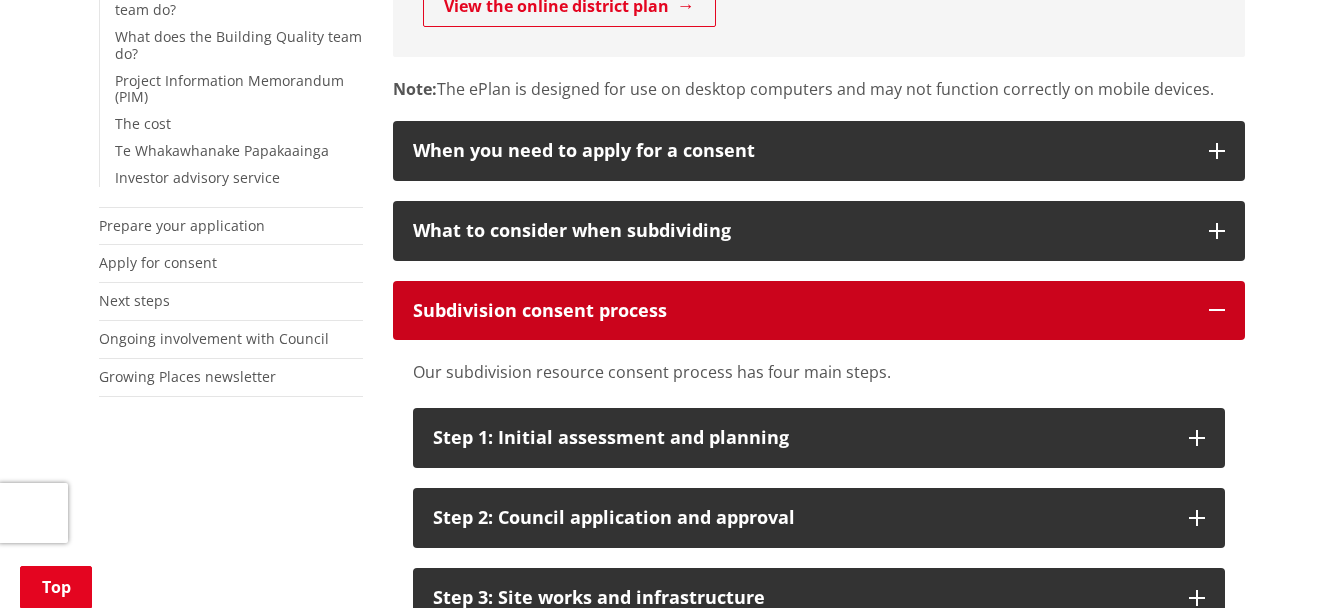 click on "Subdivision consent process" at bounding box center (801, 311) 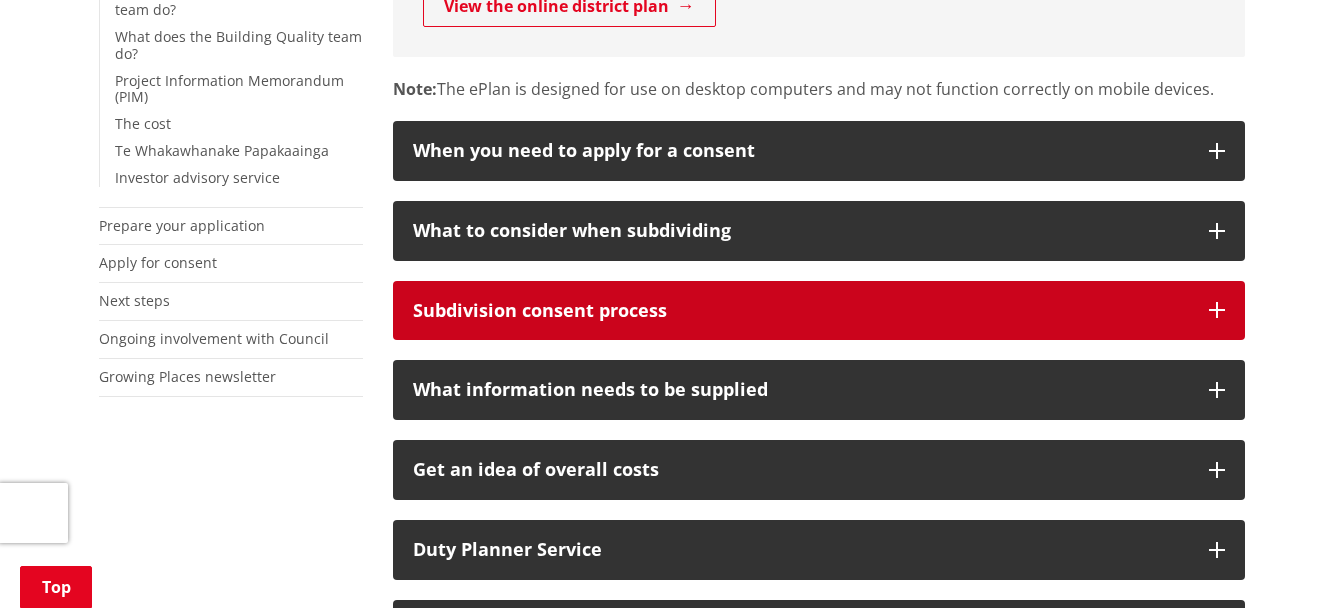 click on "Subdivision consent process" at bounding box center (801, 311) 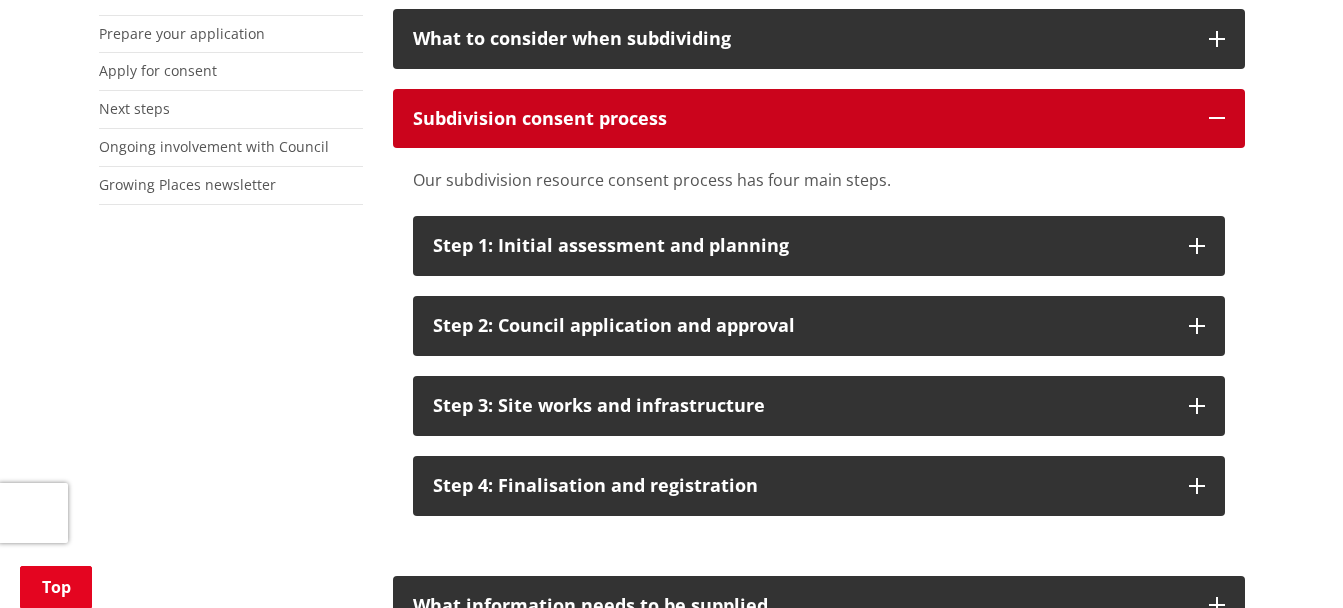 scroll, scrollTop: 900, scrollLeft: 0, axis: vertical 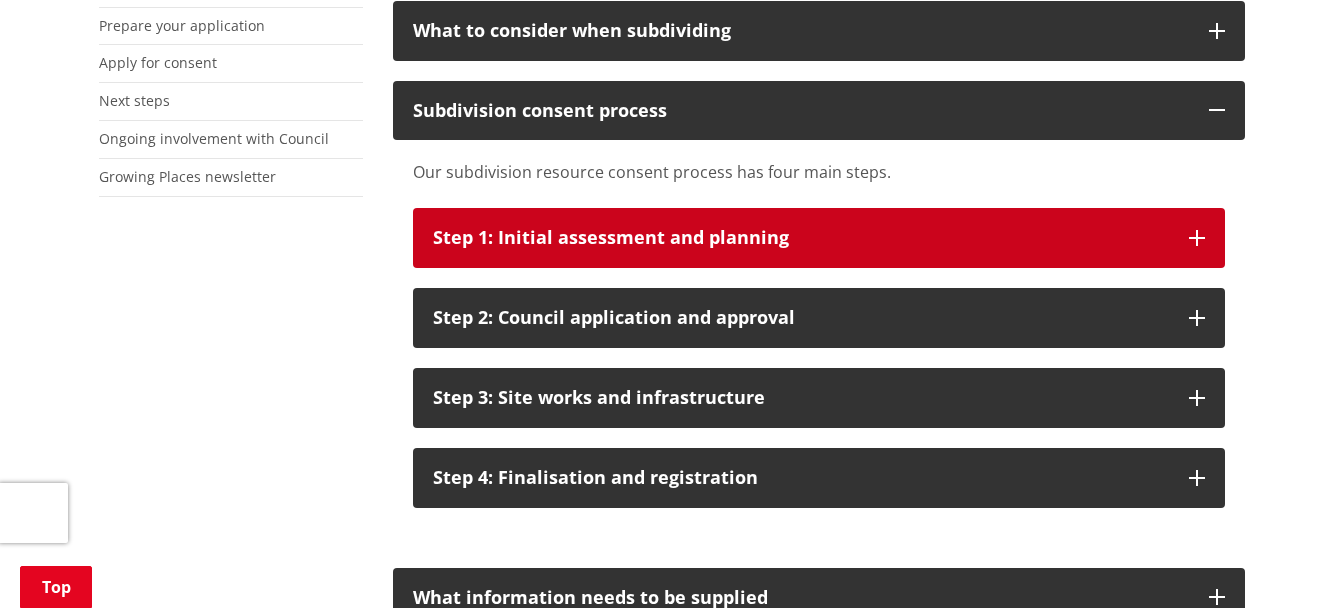 click on "Step 1: Initial assessment and planning" at bounding box center (801, 238) 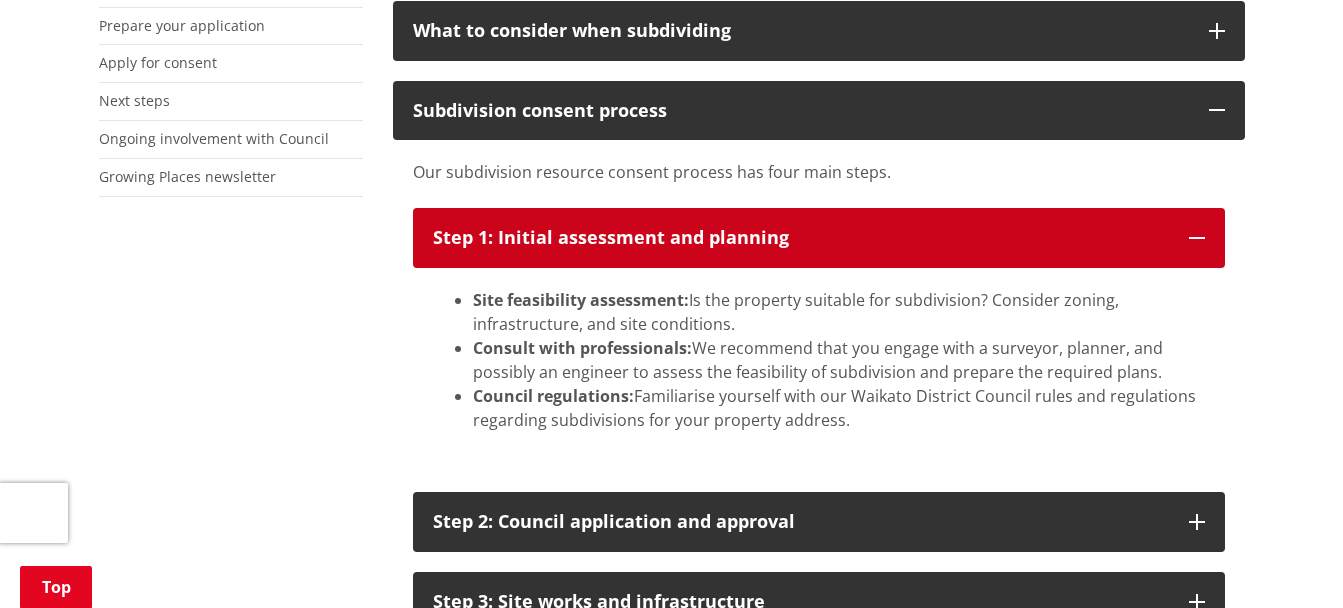 click on "Step 1: Initial assessment and planning" at bounding box center [801, 238] 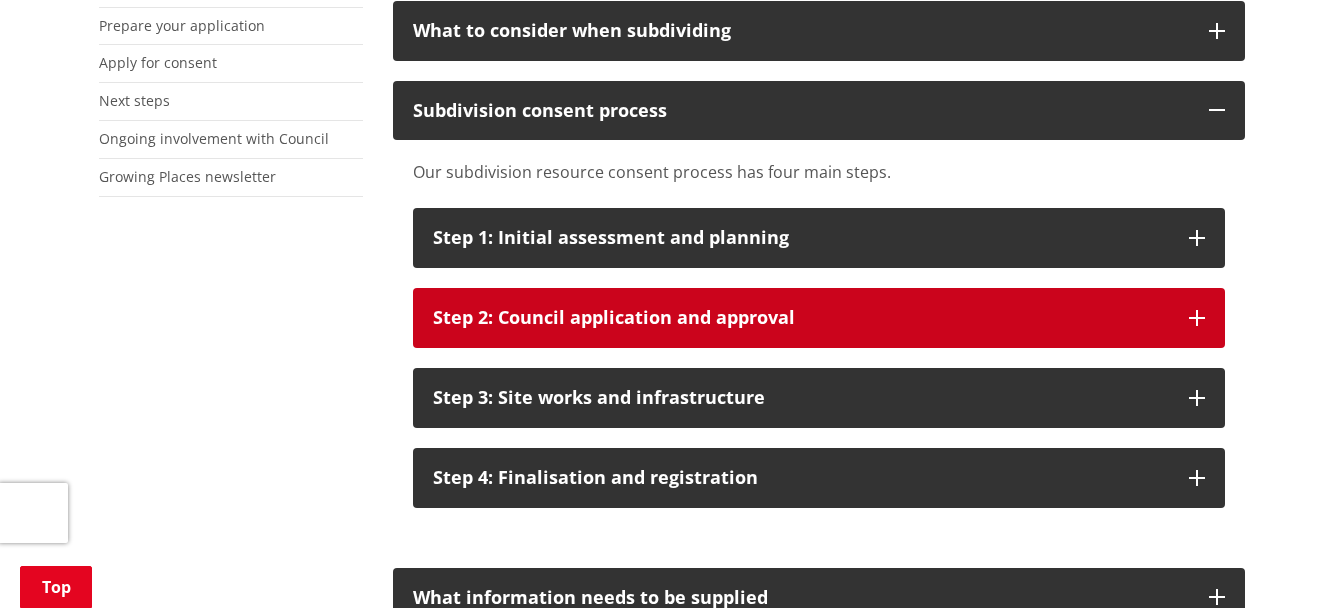 click on "Step 2: Council application and approval" at bounding box center (801, 318) 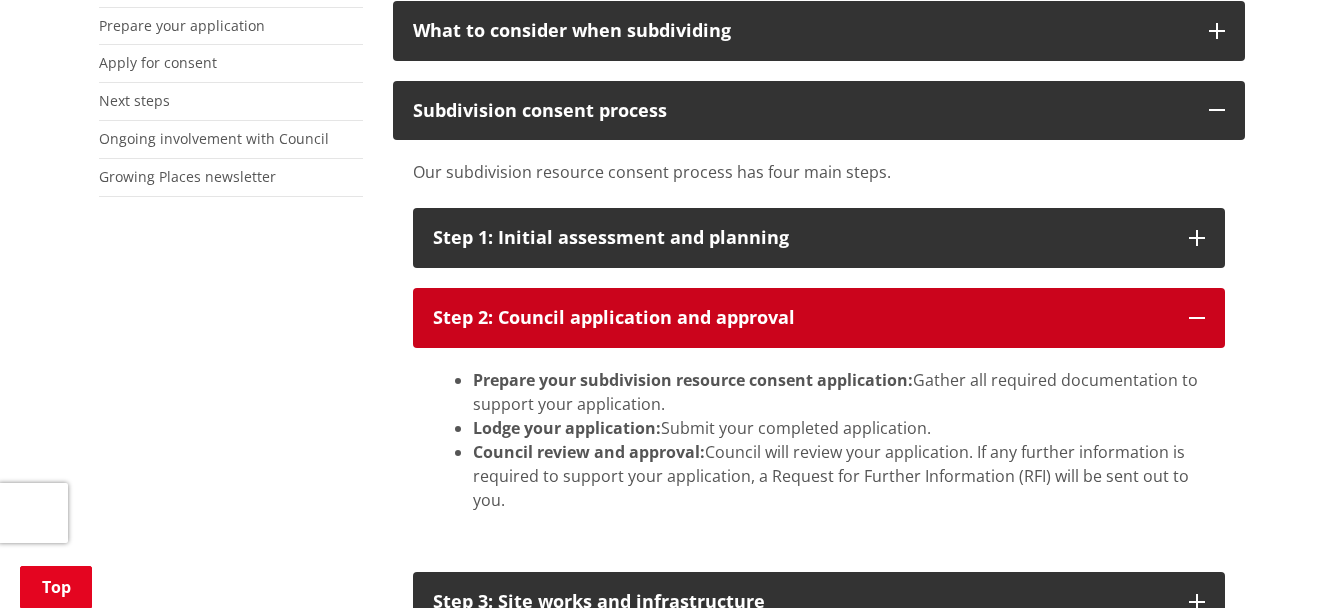 click on "Step 2: Council application and approval" at bounding box center [801, 318] 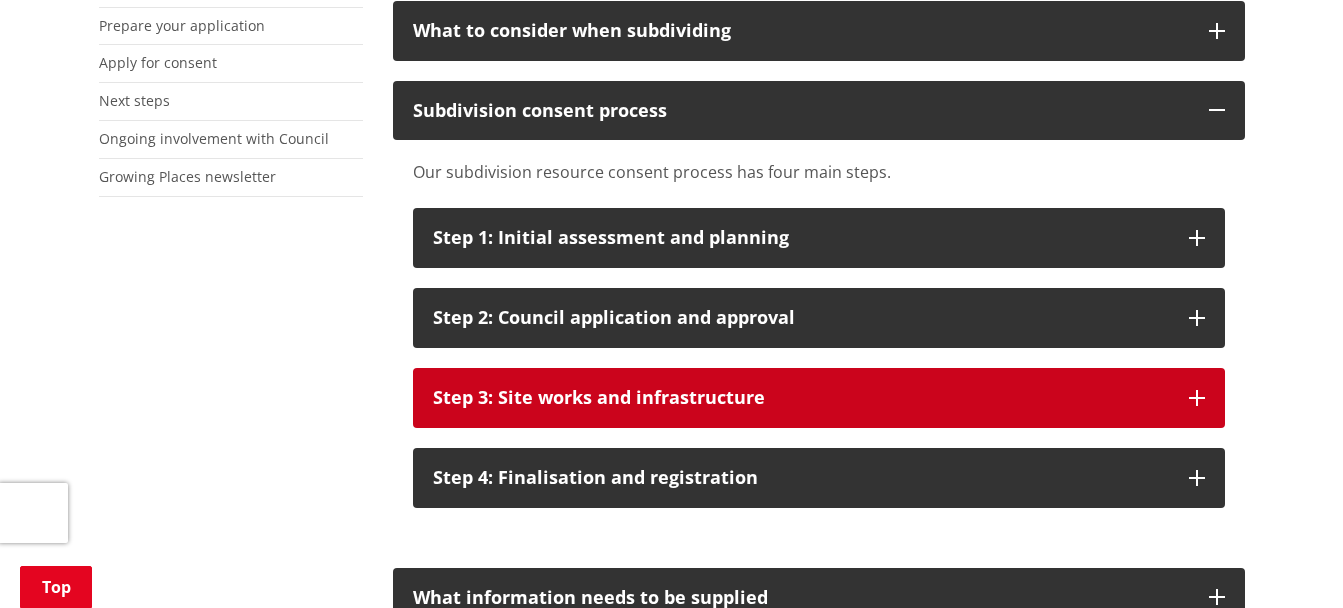 click on "Step 3: Site works and infrastructure" at bounding box center [801, 398] 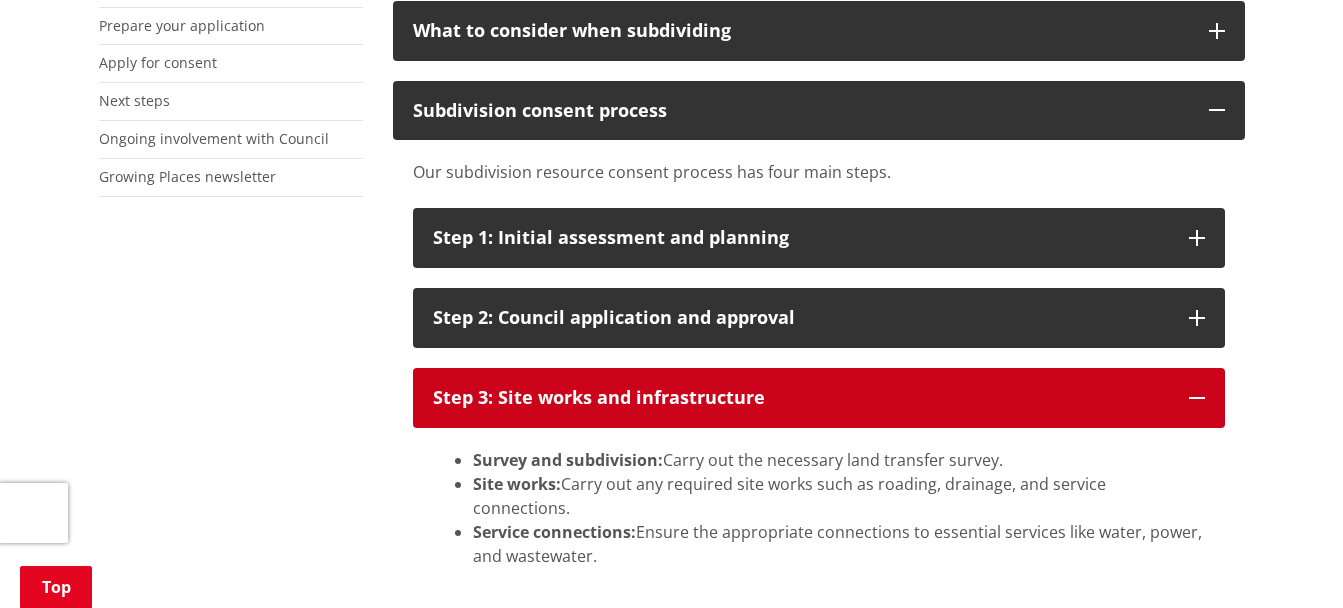 click on "Step 3: Site works and infrastructure" at bounding box center (801, 398) 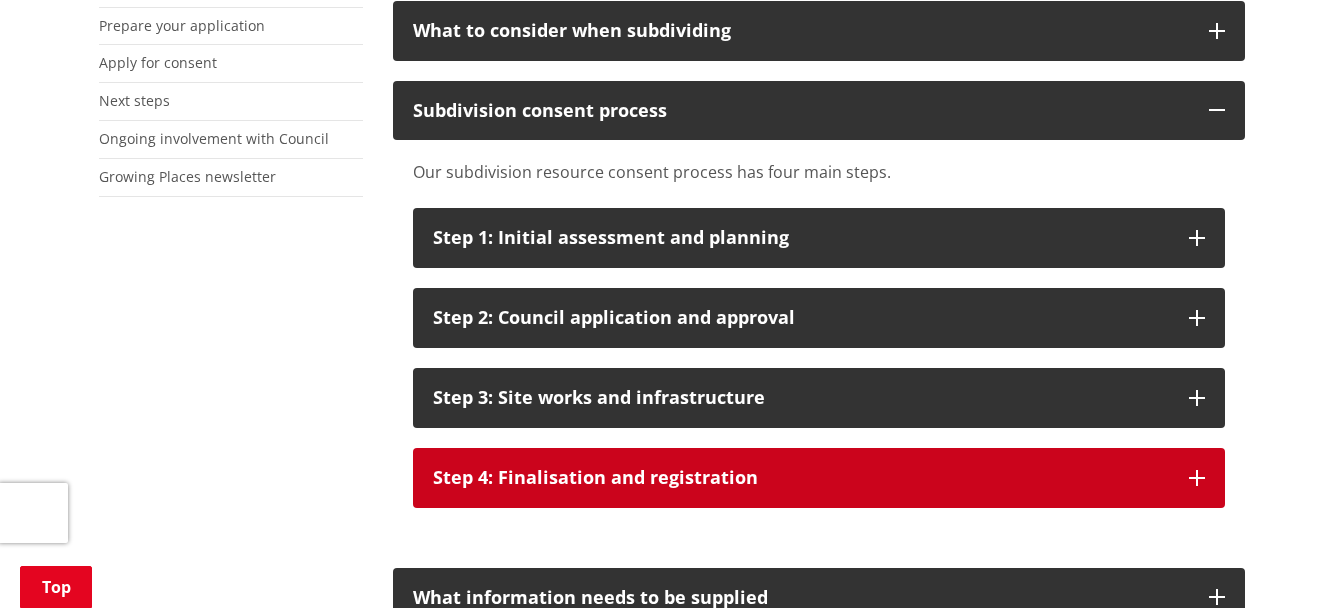 click on "Step 4: Finalisation and registration" at bounding box center (819, 478) 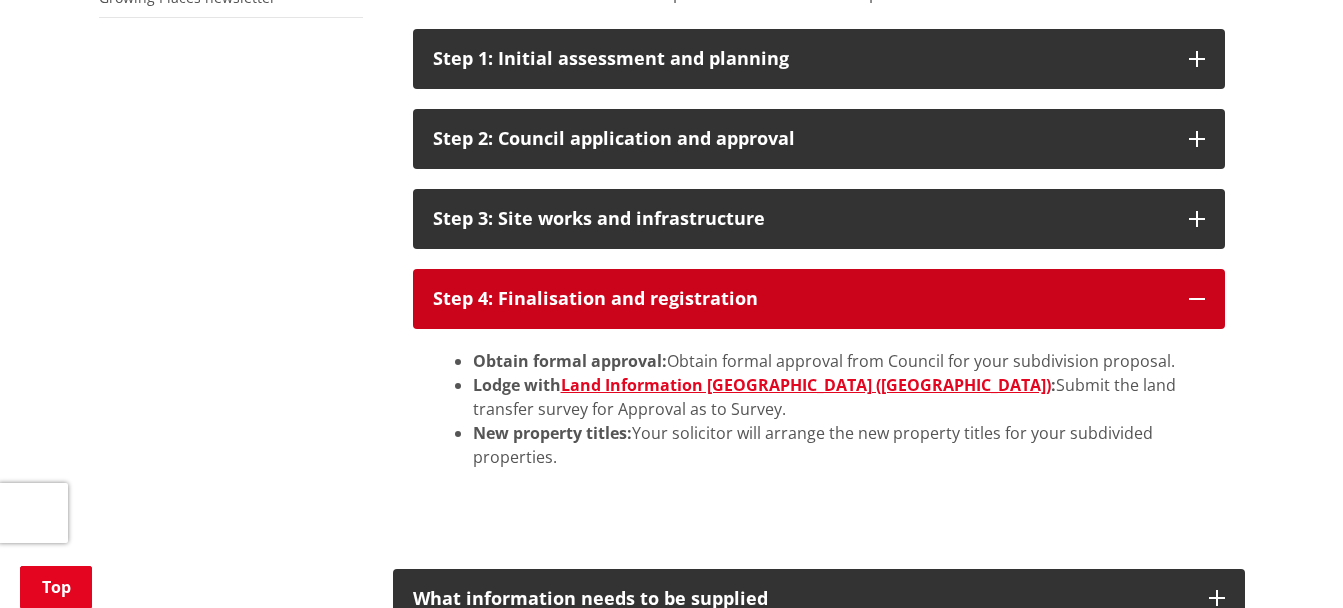 scroll, scrollTop: 1100, scrollLeft: 0, axis: vertical 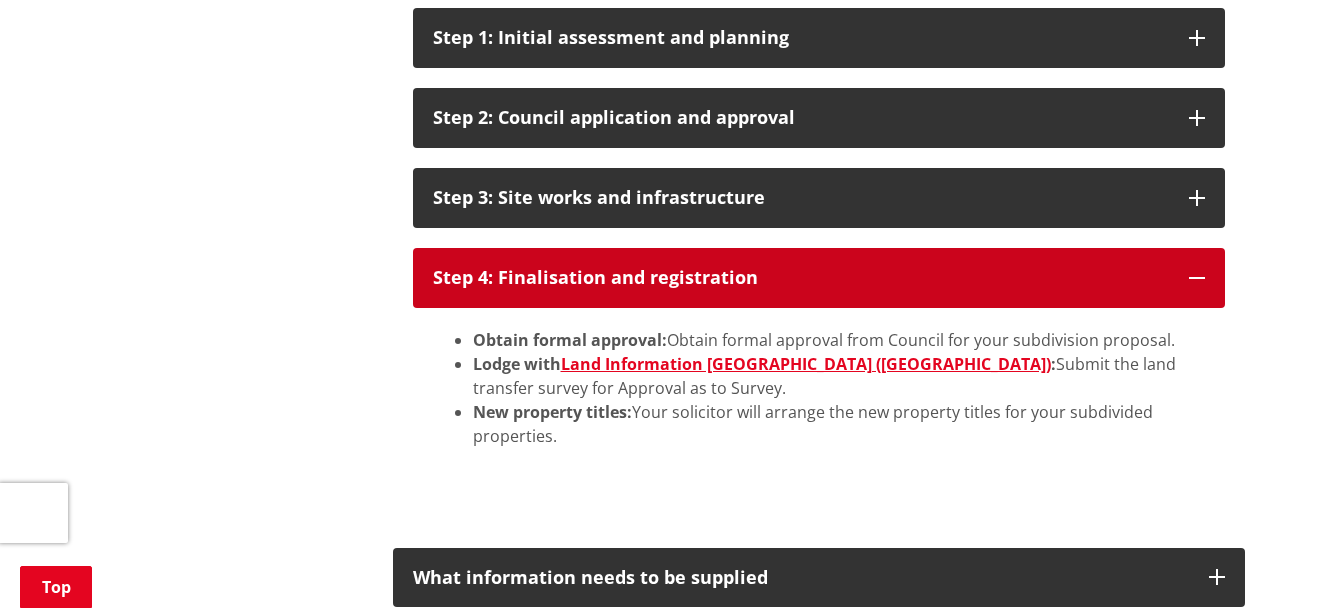 click on "Step 4: Finalisation and registration" at bounding box center [801, 278] 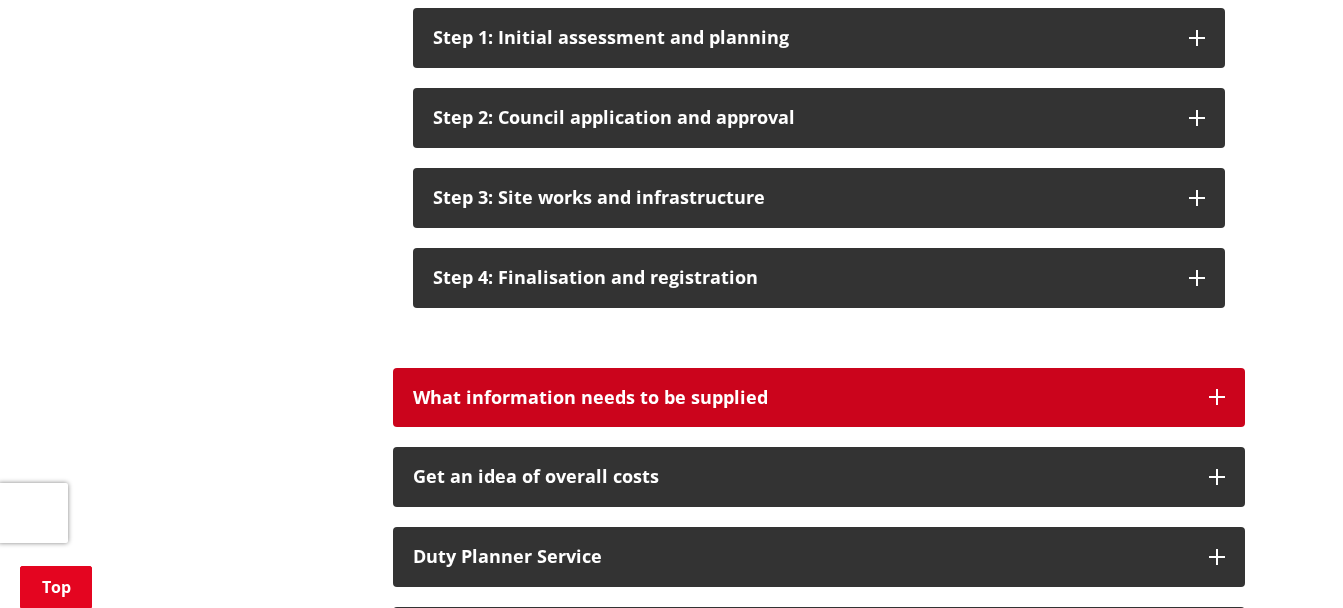 click on "What information needs to be supplied" at bounding box center (801, 398) 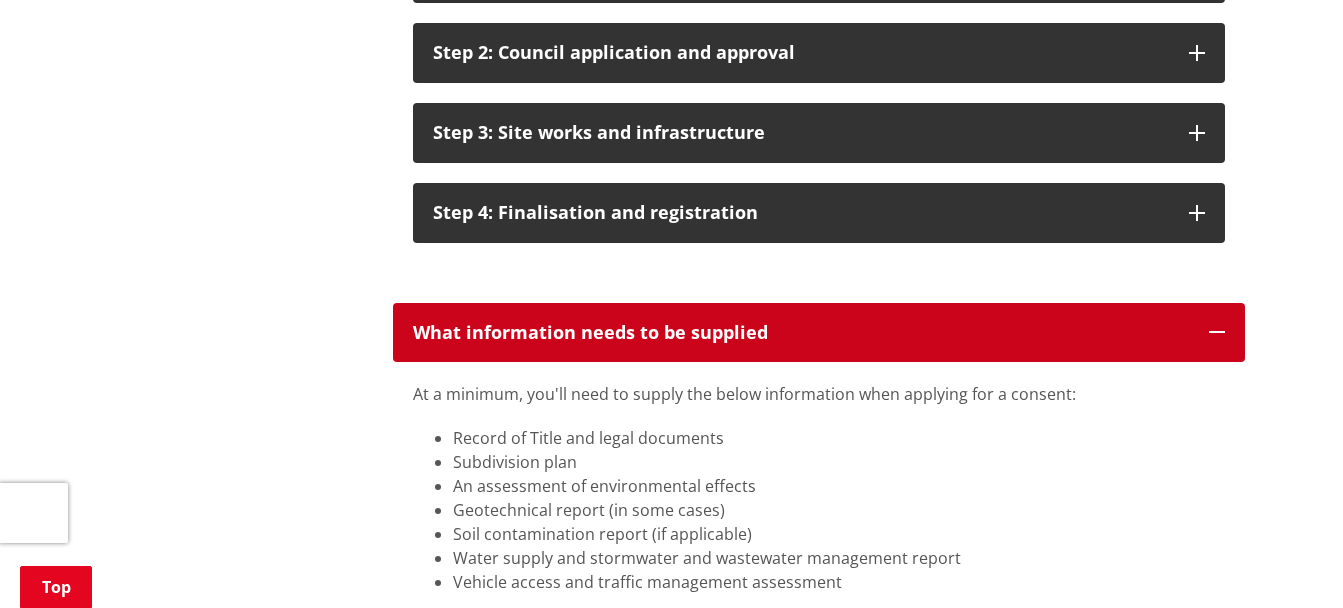 scroll, scrollTop: 1200, scrollLeft: 0, axis: vertical 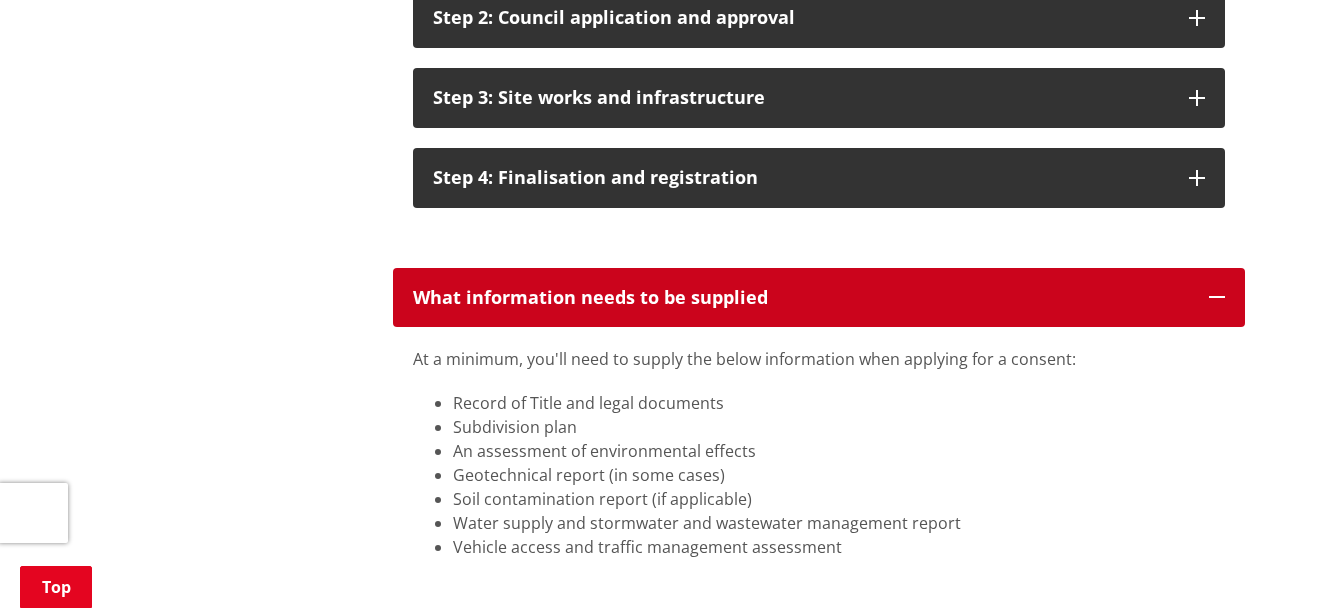 click on "What information needs to be supplied" at bounding box center [801, 298] 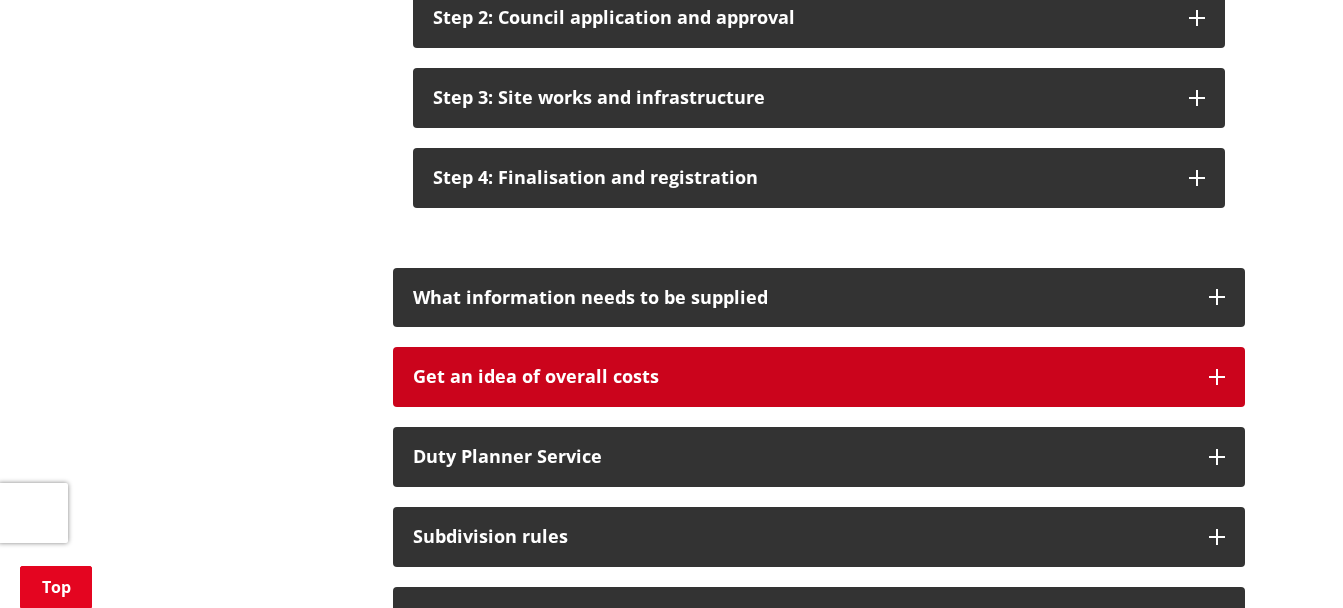 click on "Get an idea of overall costs" at bounding box center (819, 377) 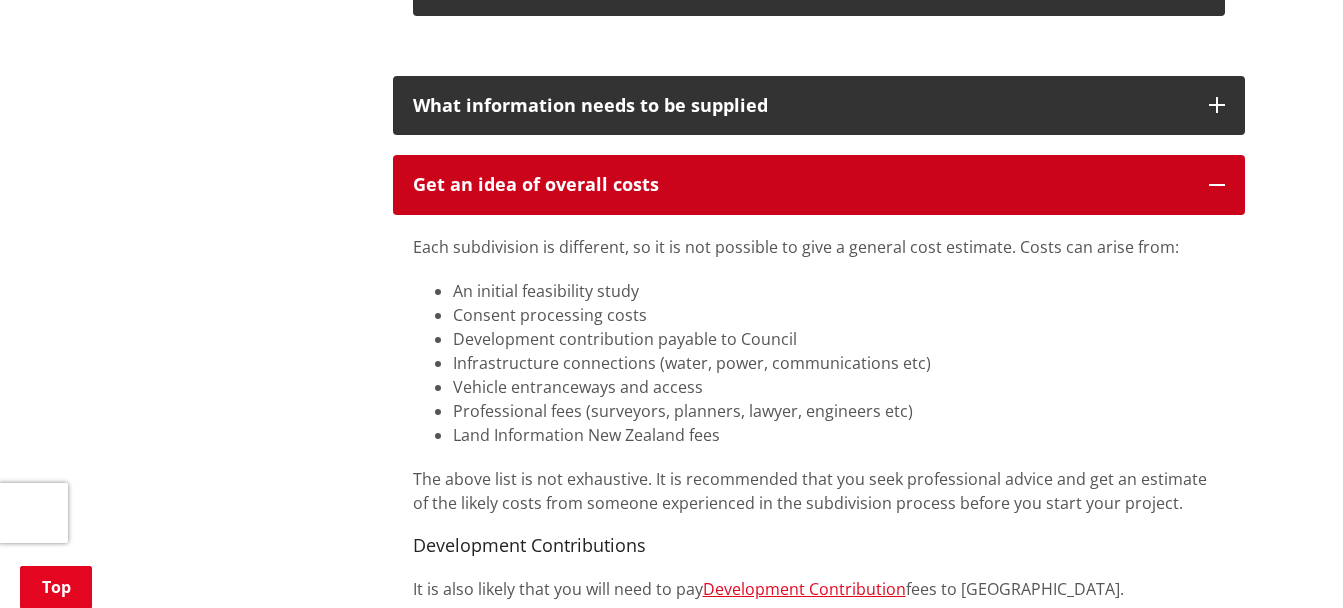 scroll, scrollTop: 1400, scrollLeft: 0, axis: vertical 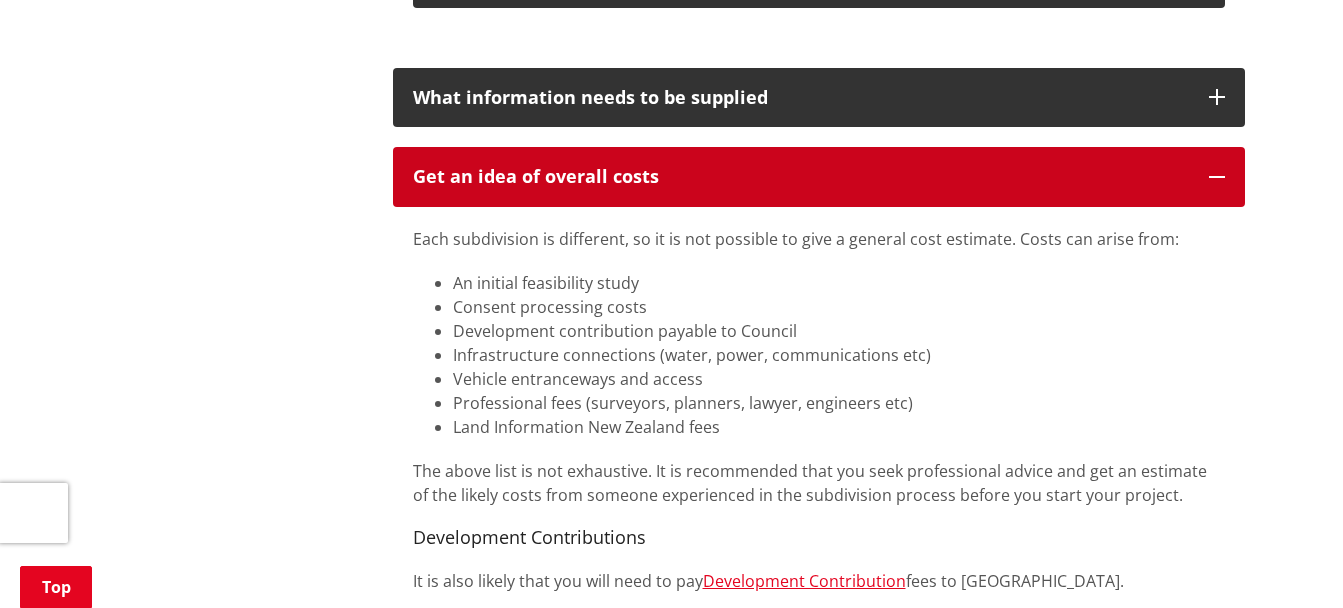 click on "Get an idea of overall costs" at bounding box center [801, 177] 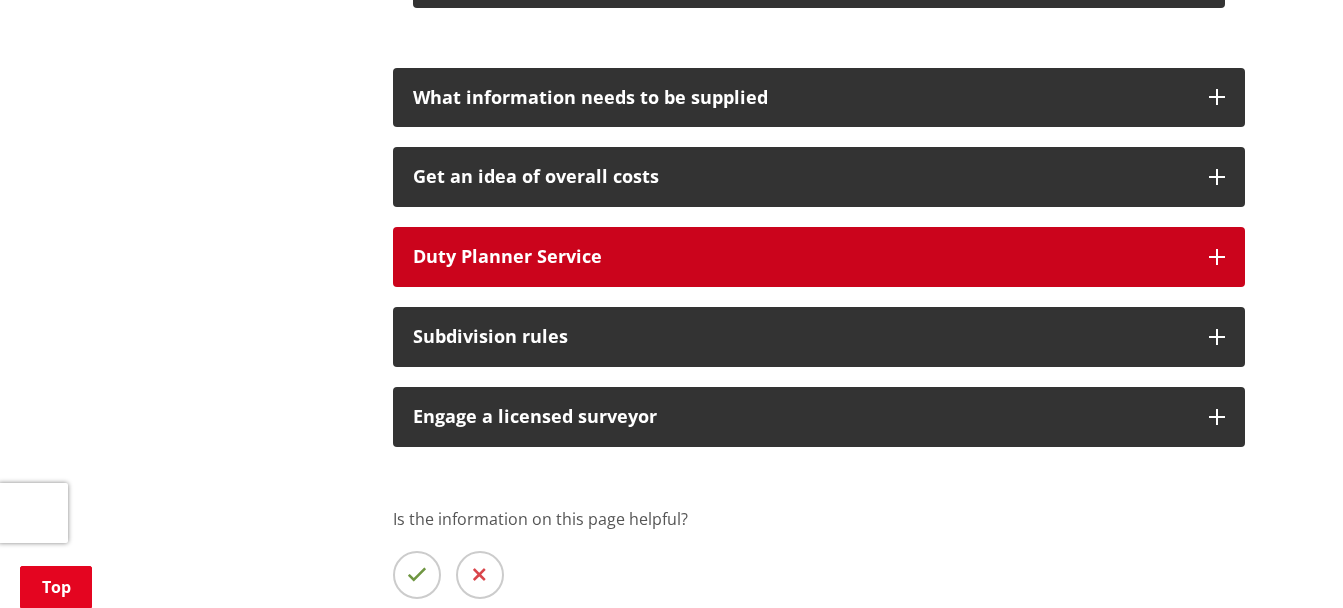 click on "Duty Planner Service" at bounding box center (801, 257) 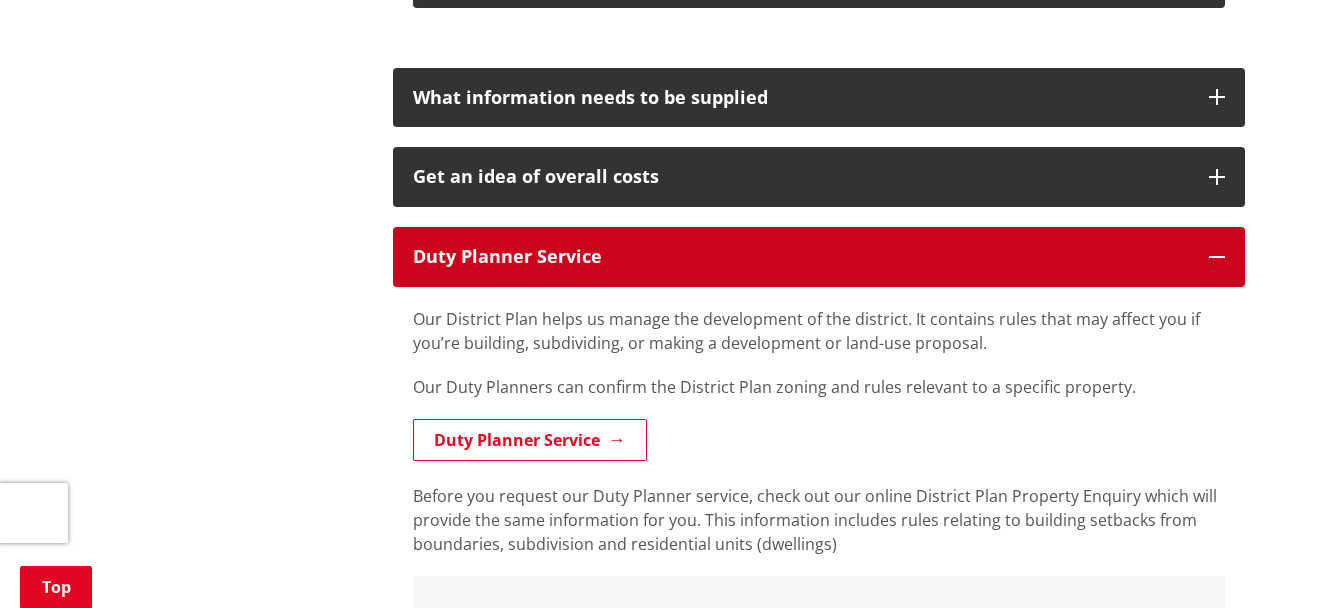 click on "Duty Planner Service" at bounding box center (801, 257) 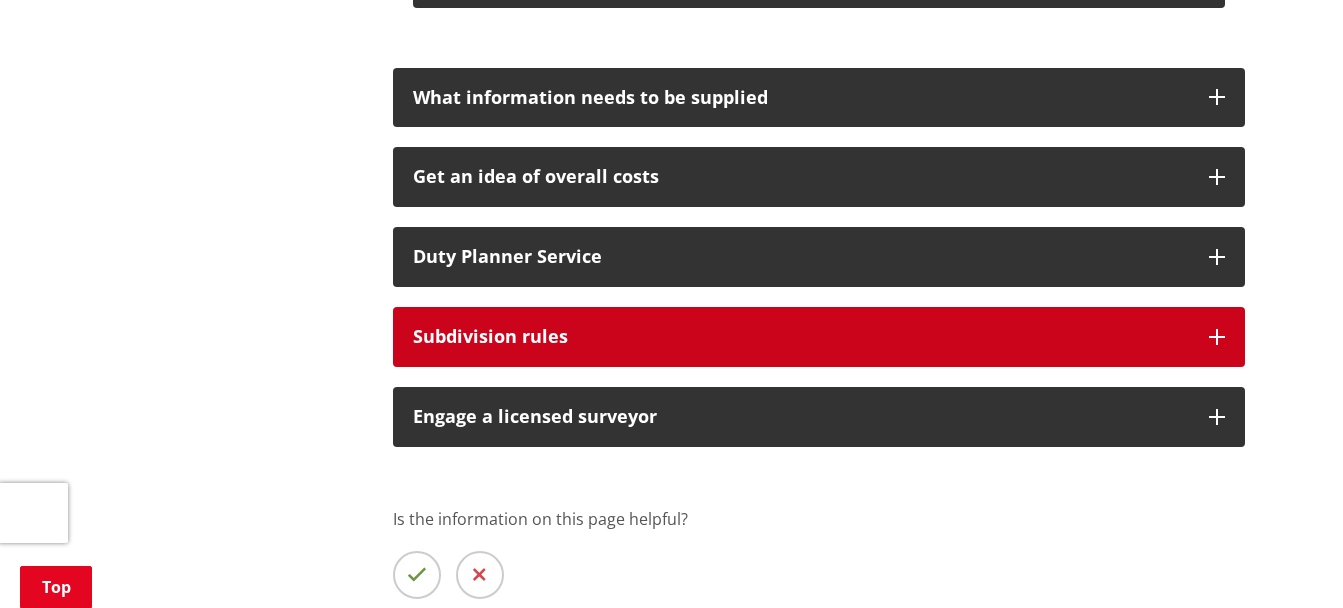click on "Subdivision rules" at bounding box center (819, 337) 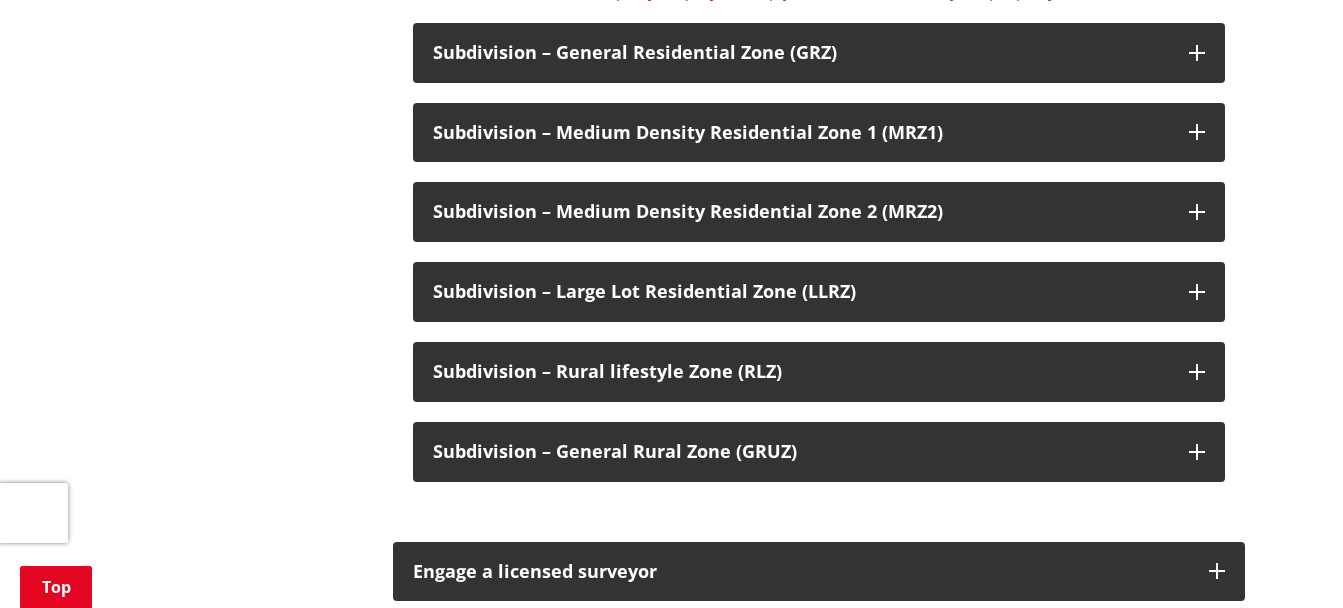 scroll, scrollTop: 2200, scrollLeft: 0, axis: vertical 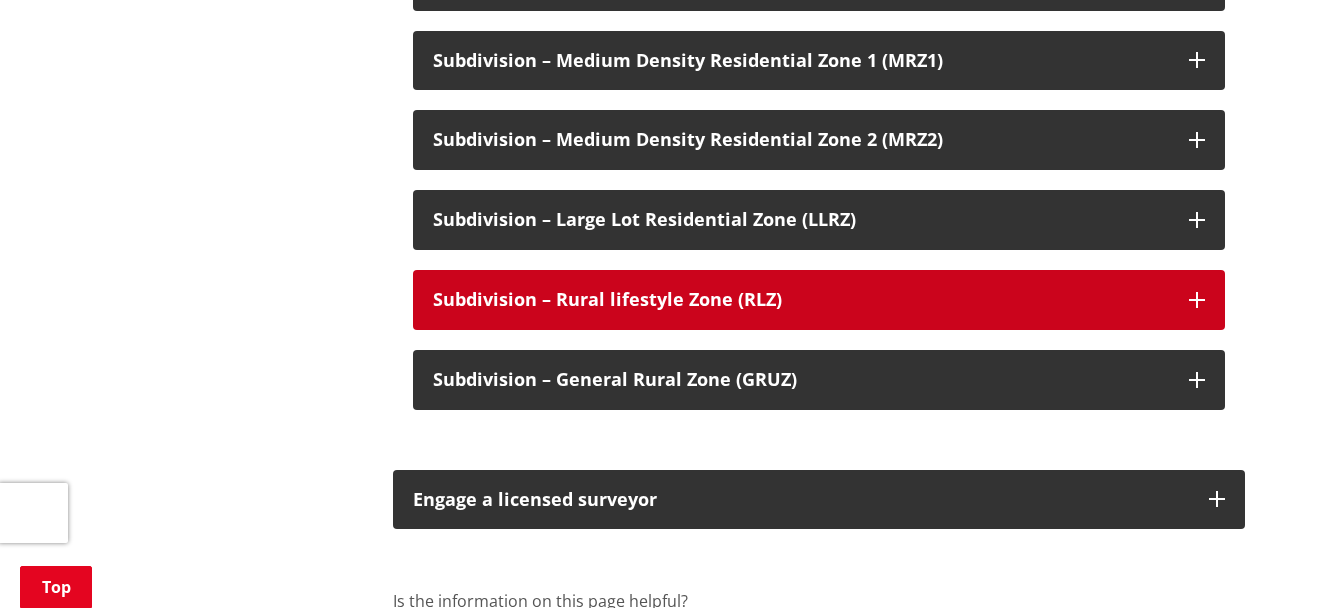 click on "Subdivision – Rural lifestyle Zone (RLZ)​" at bounding box center (801, 300) 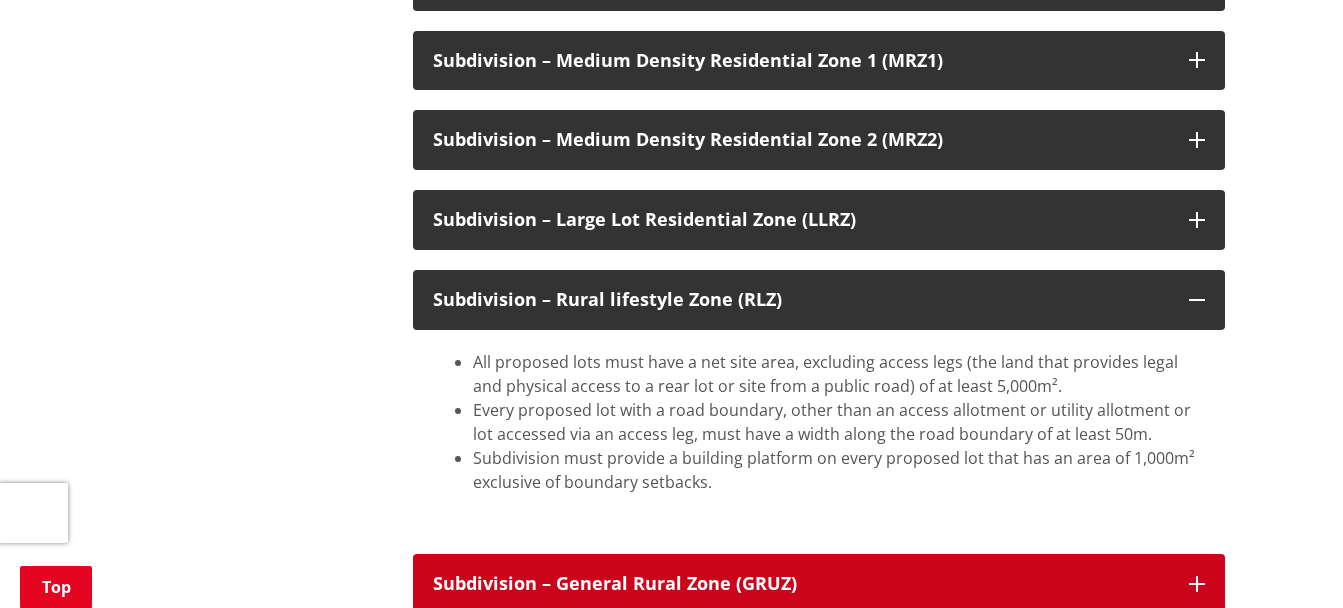 click on "Subdivision – General Rural Zone (GRUZ)​" at bounding box center [819, 584] 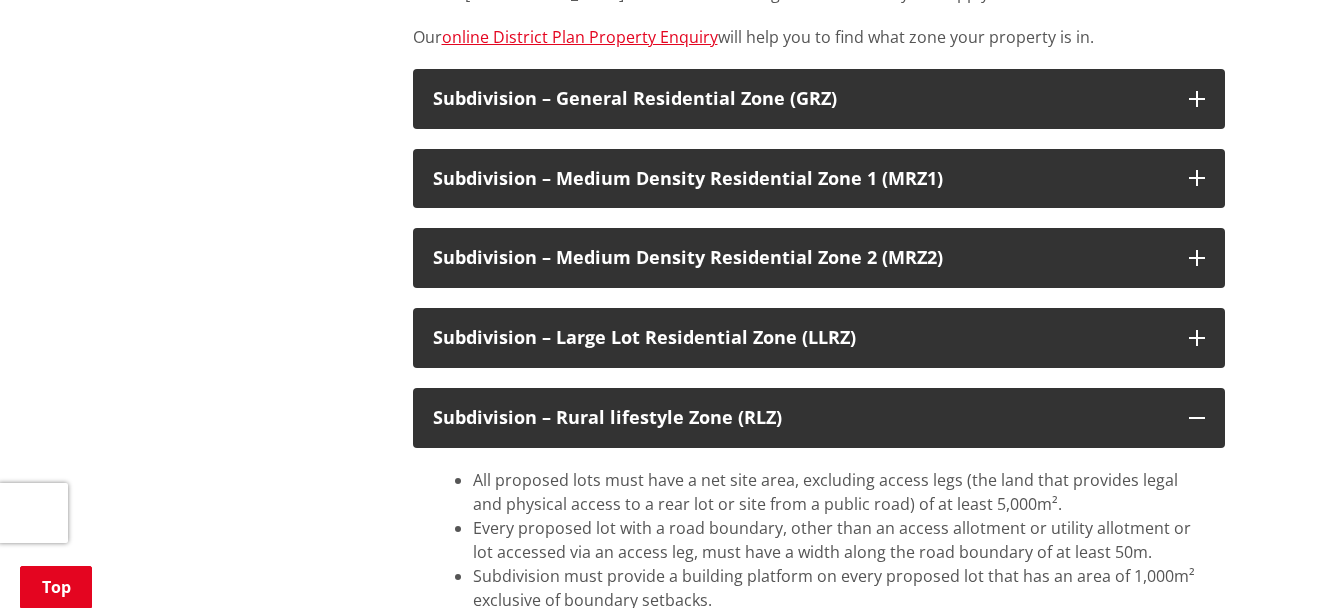 scroll, scrollTop: 2000, scrollLeft: 0, axis: vertical 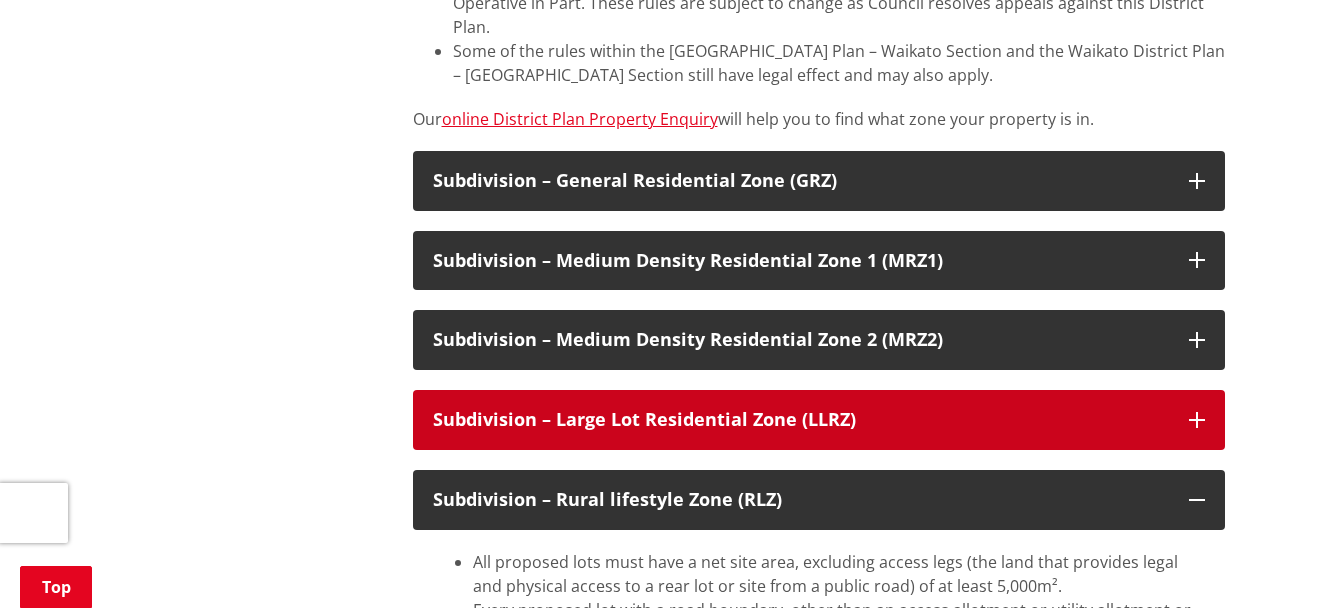 click on "Subdivision – Large Lot Residential Zone (LLRZ)​" at bounding box center (801, 420) 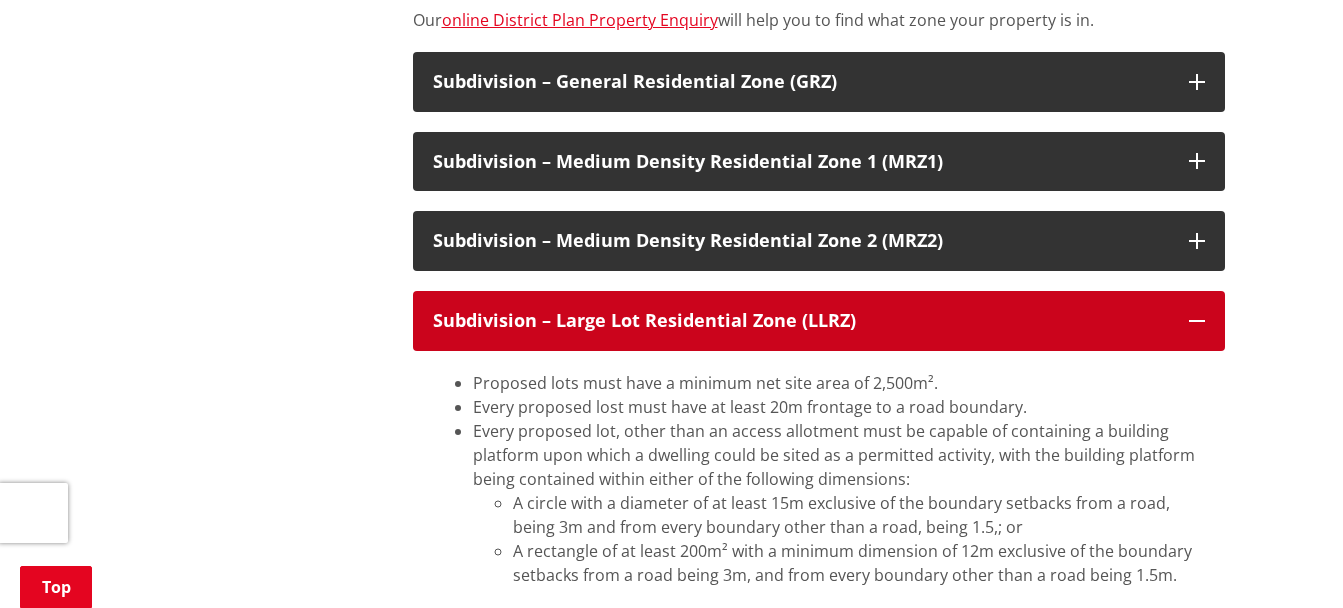 scroll, scrollTop: 2100, scrollLeft: 0, axis: vertical 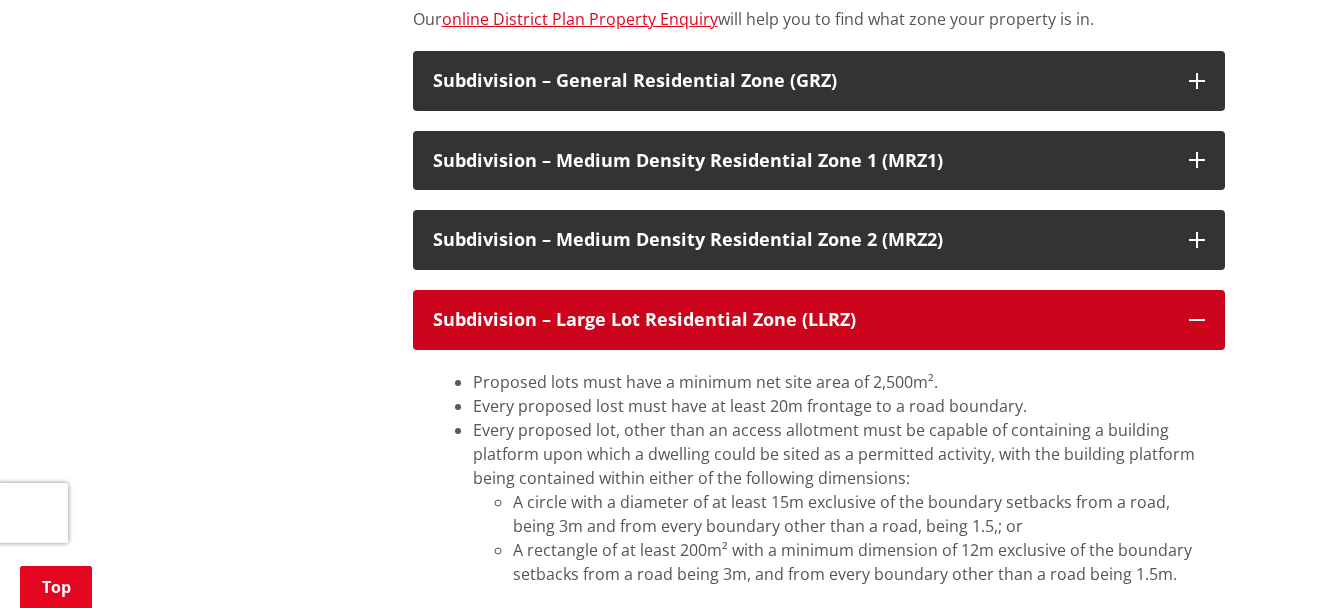 click on "Subdivision – Large Lot Residential Zone (LLRZ)​" at bounding box center (801, 320) 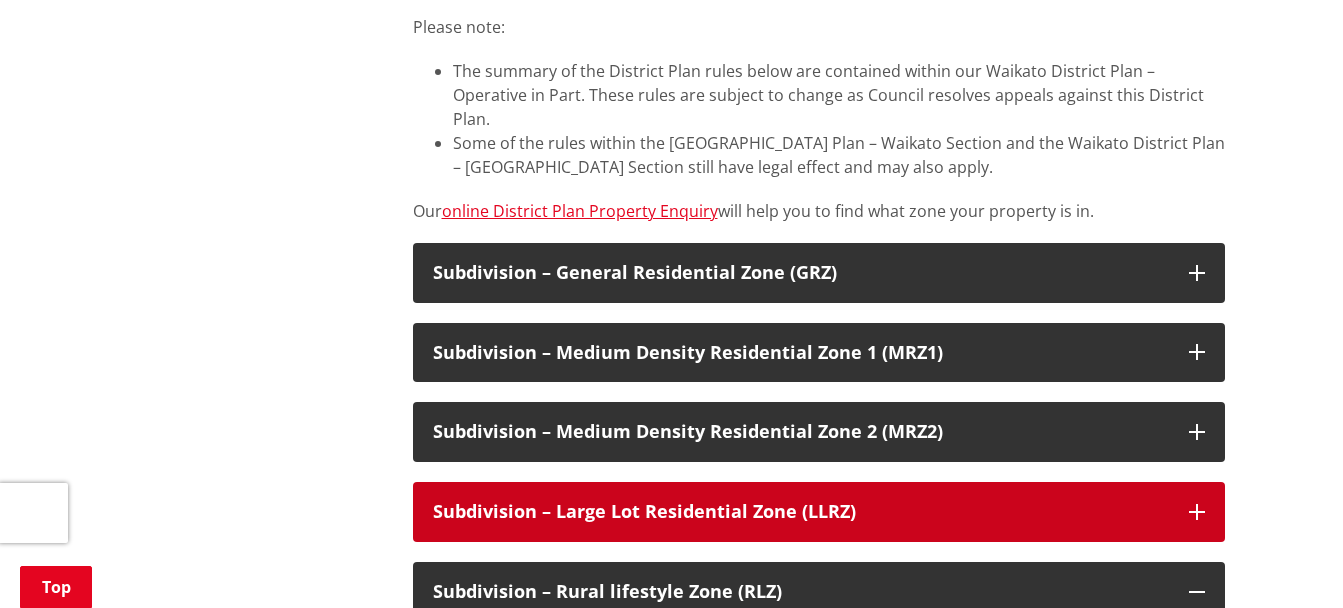 scroll, scrollTop: 1900, scrollLeft: 0, axis: vertical 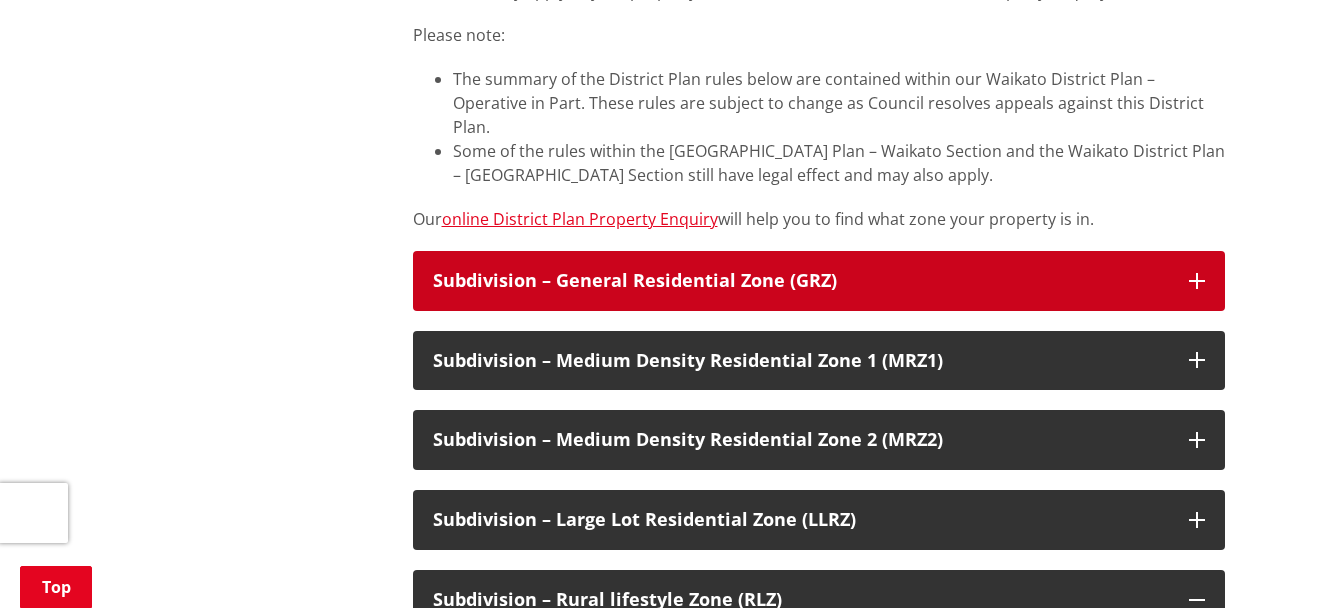 click on "Subdivision – General Residential Zone (GRZ)" at bounding box center (801, 281) 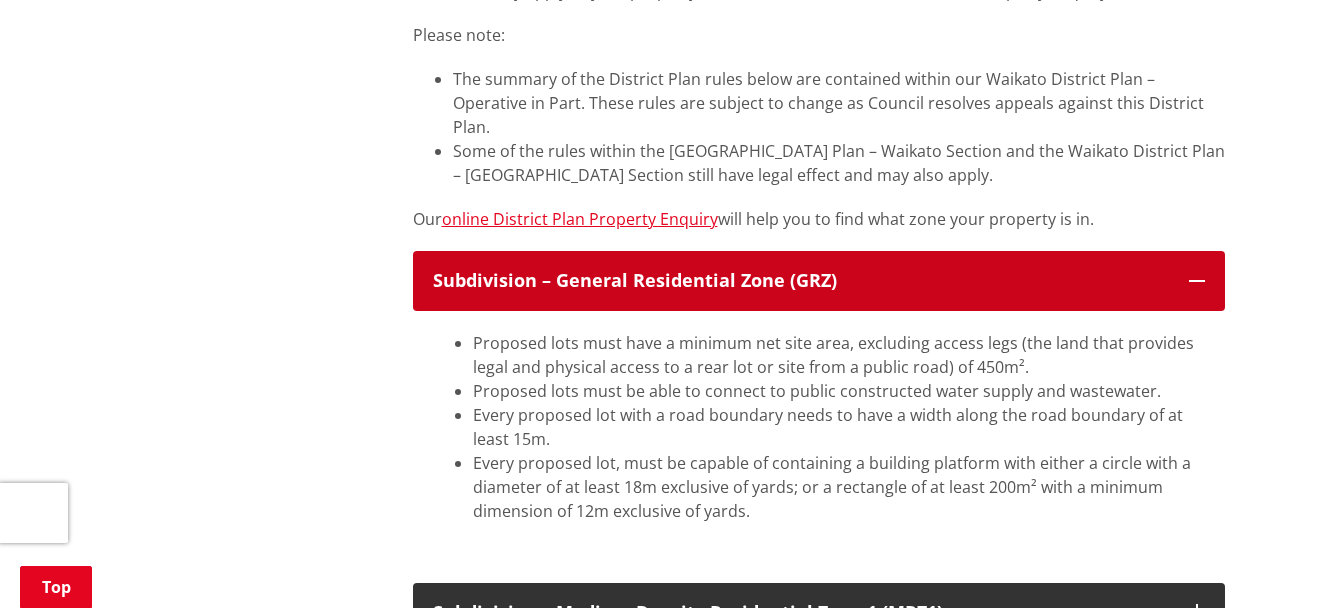 click on "Subdivision – General Residential Zone (GRZ)" at bounding box center (801, 281) 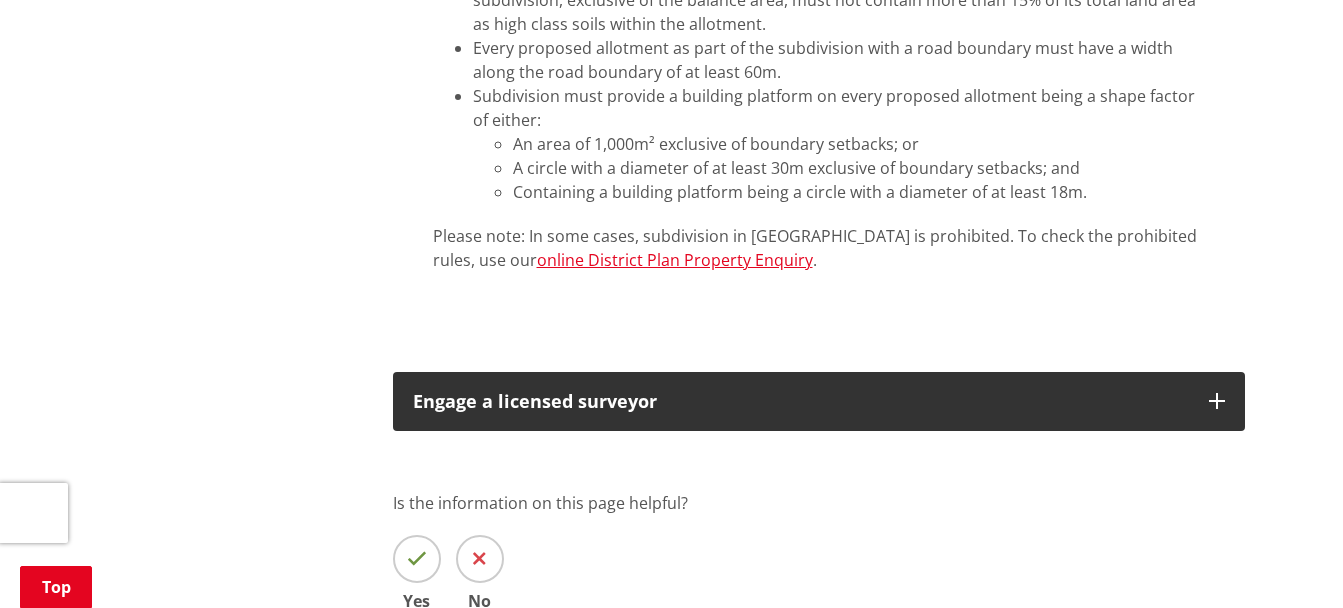 scroll, scrollTop: 3000, scrollLeft: 0, axis: vertical 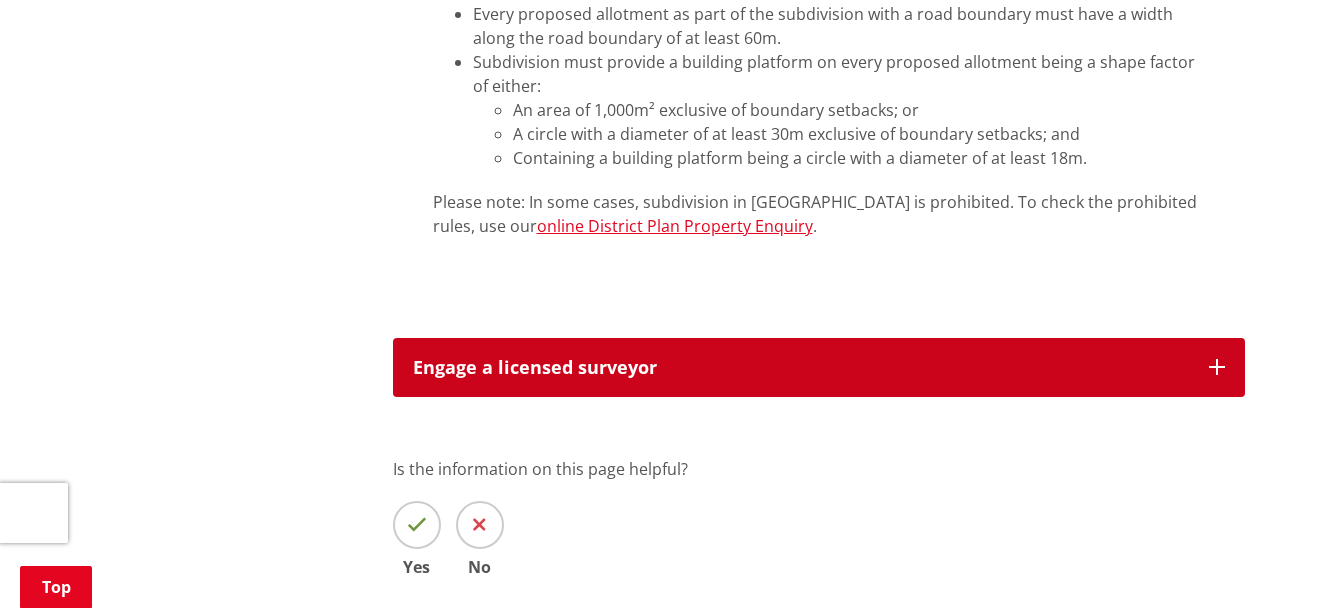 click on "Engage a licensed surveyor" at bounding box center [819, 368] 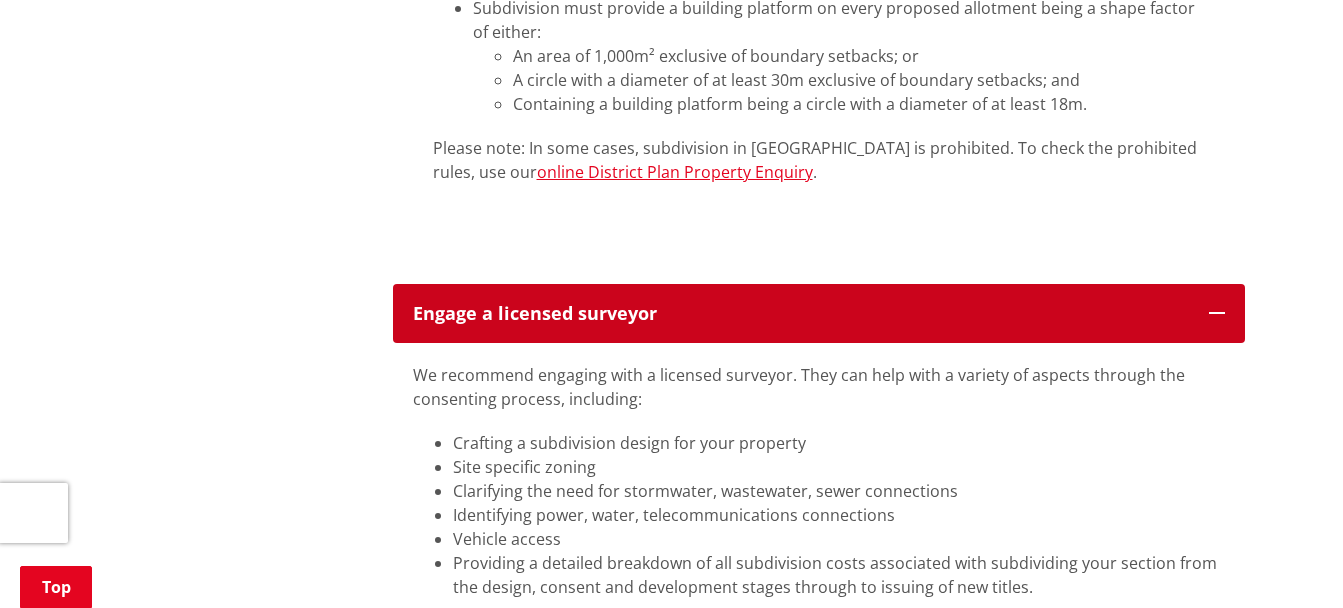 scroll, scrollTop: 3100, scrollLeft: 0, axis: vertical 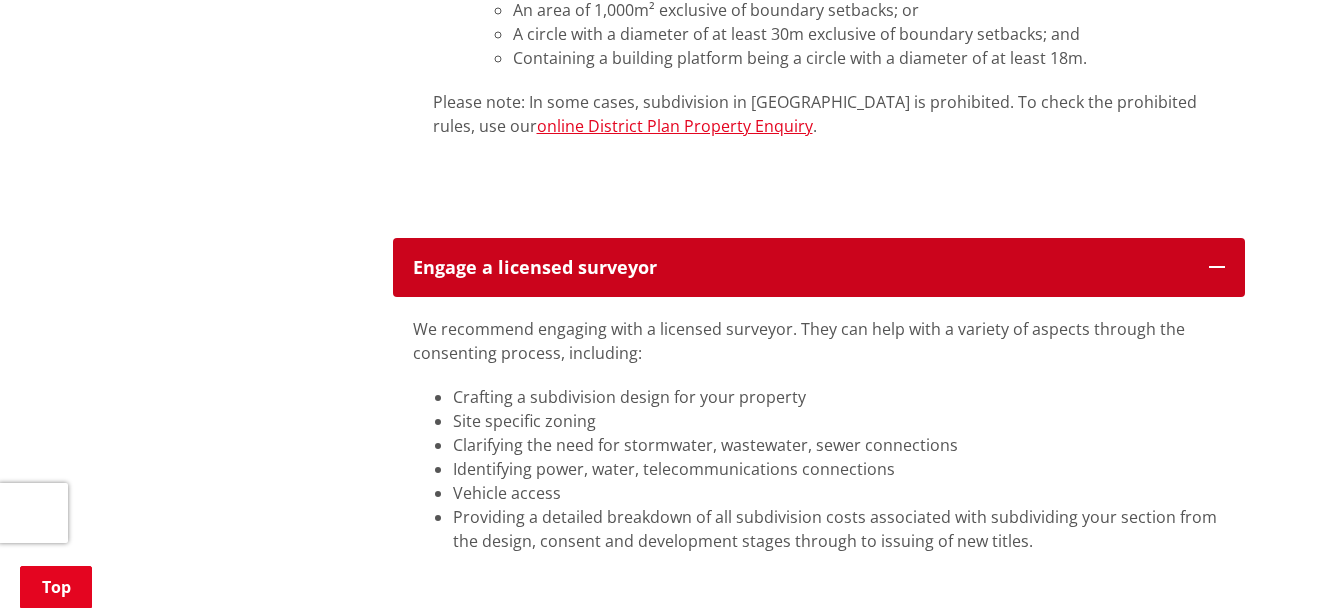 click on "Engage a licensed surveyor" at bounding box center (819, 268) 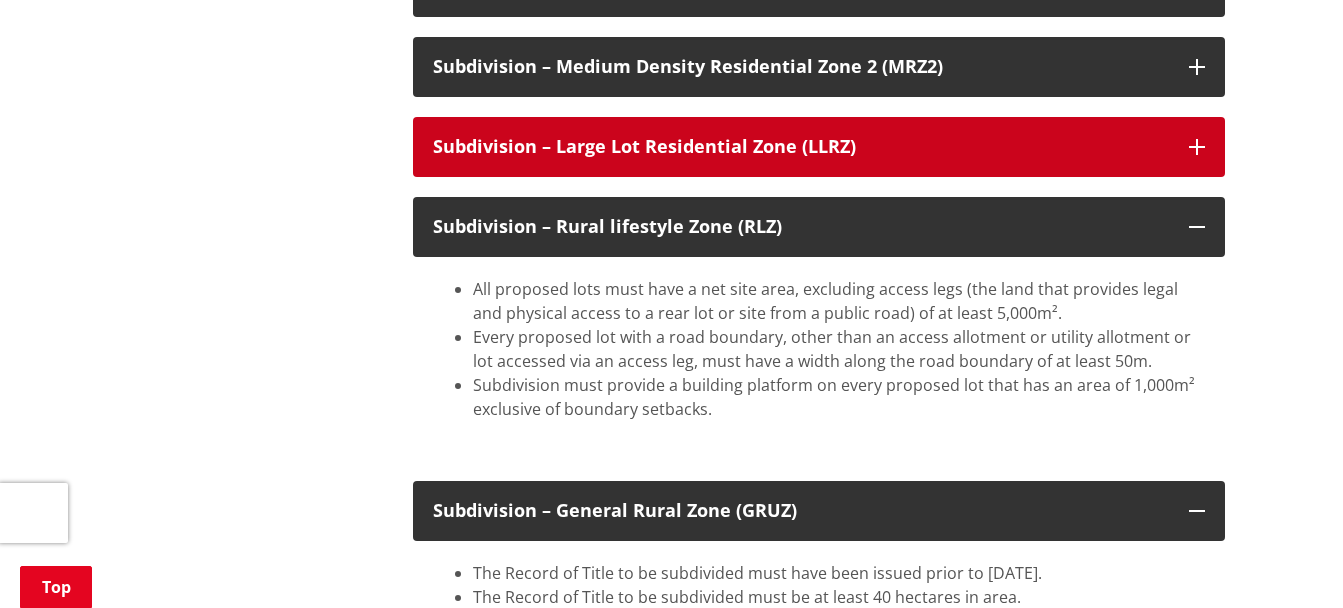 scroll, scrollTop: 2000, scrollLeft: 0, axis: vertical 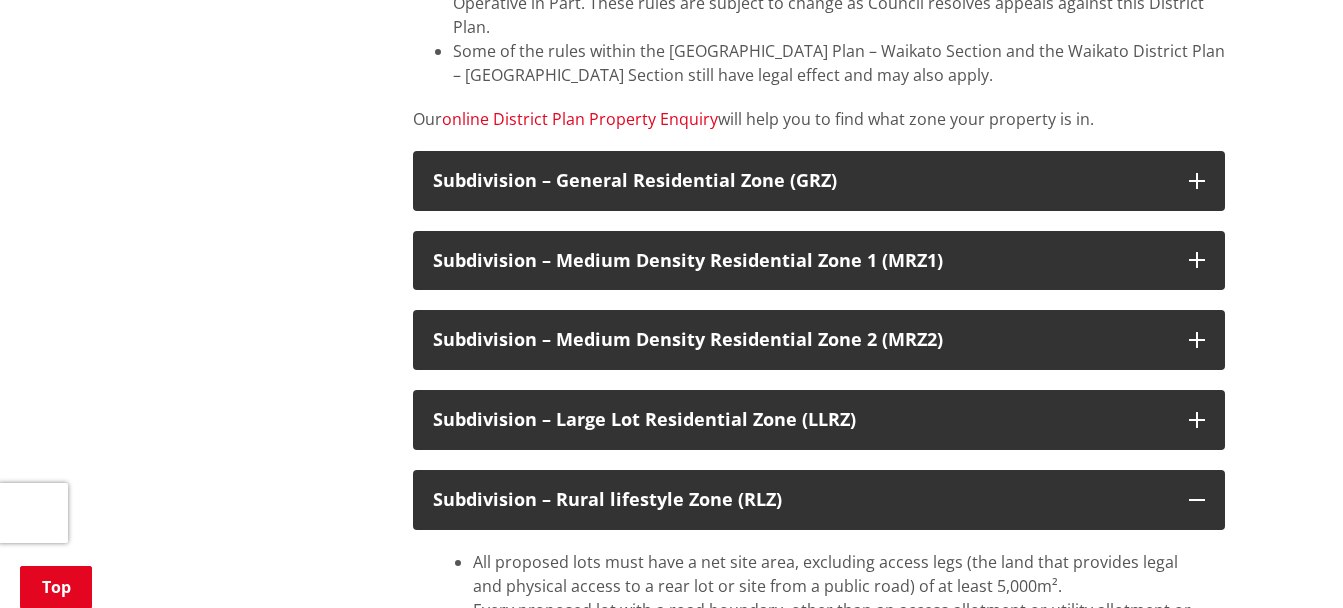 click on "online District Plan Property Enquiry" at bounding box center [580, 119] 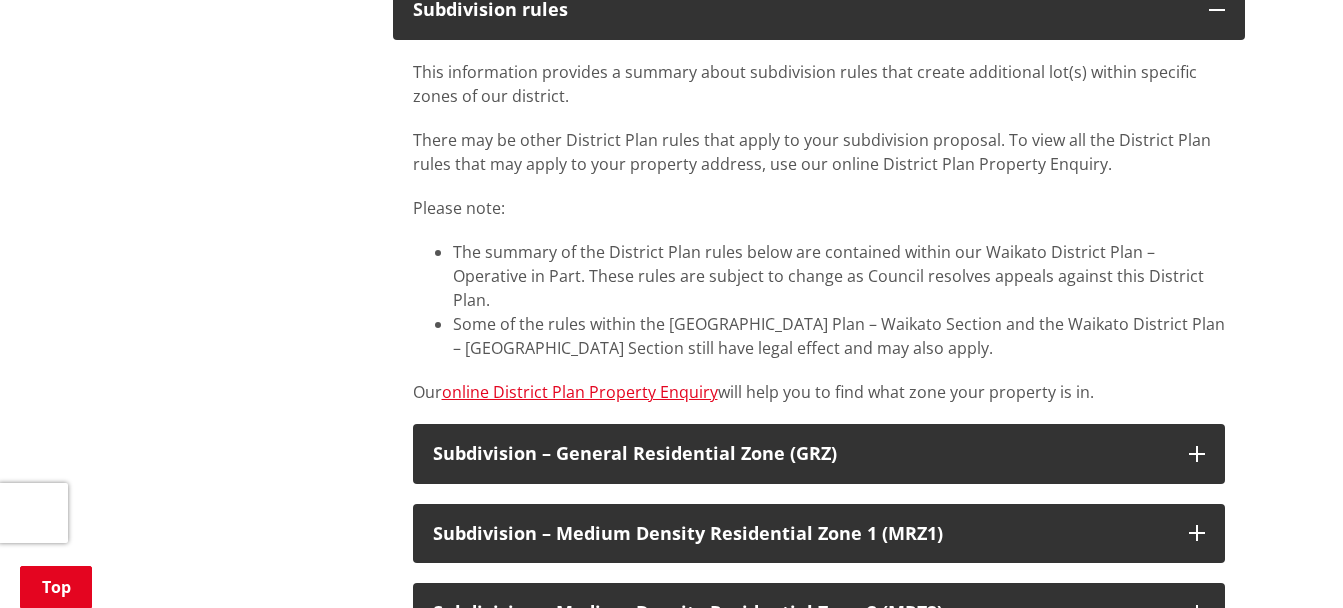 scroll, scrollTop: 1700, scrollLeft: 0, axis: vertical 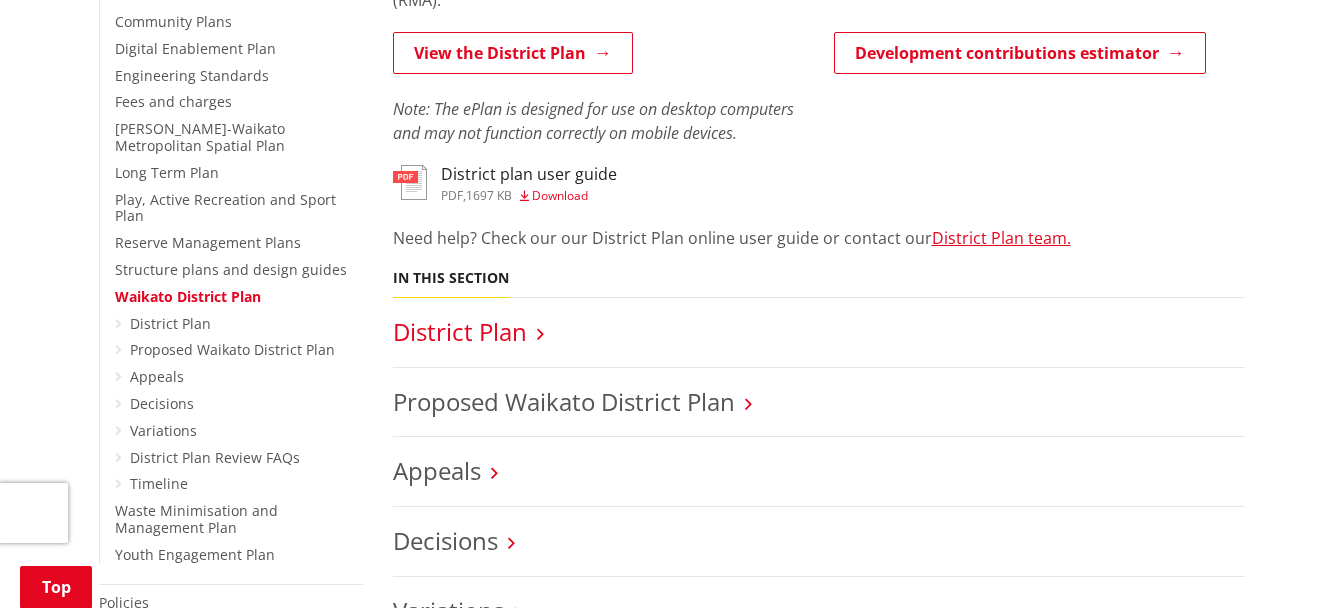click on "District Plan" at bounding box center [460, 331] 